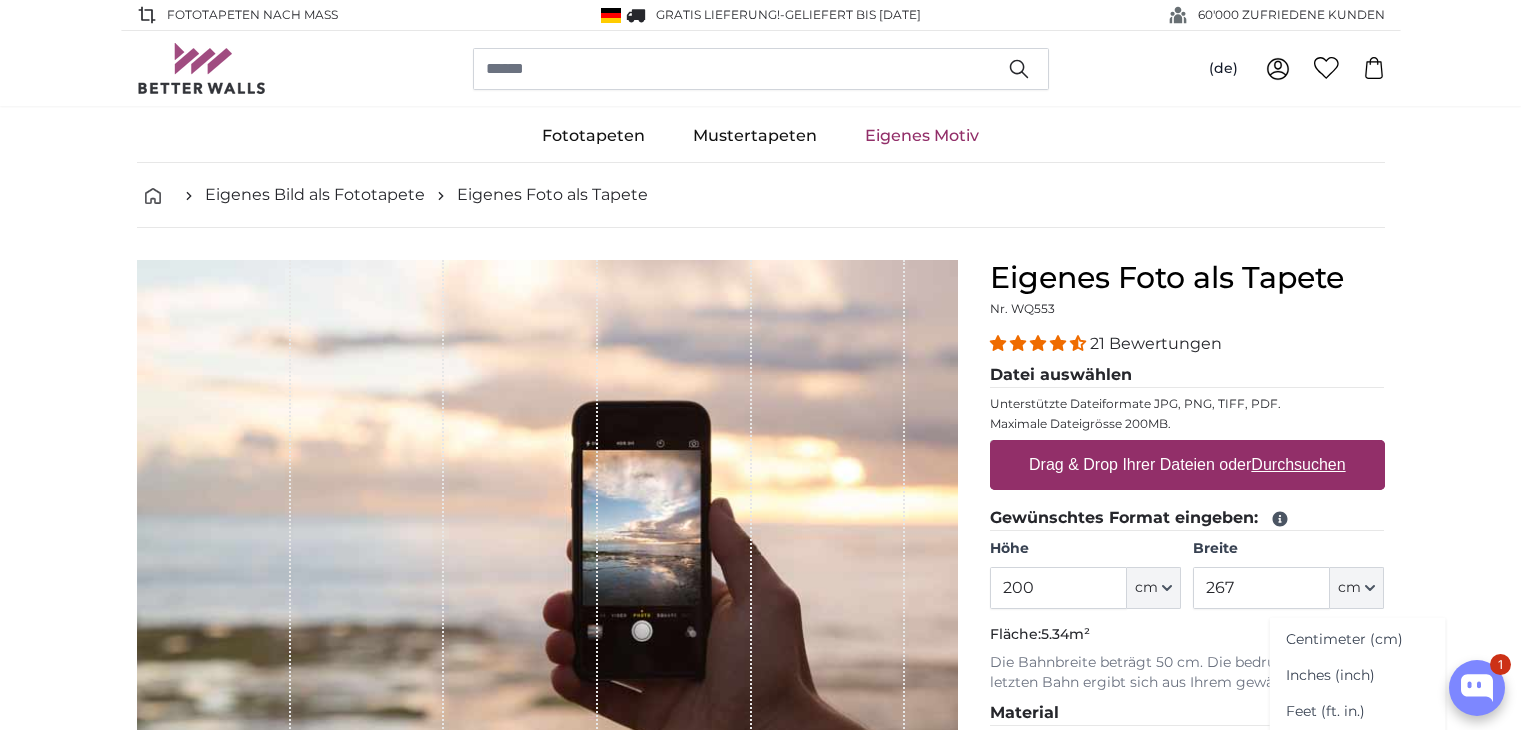 scroll, scrollTop: 300, scrollLeft: 0, axis: vertical 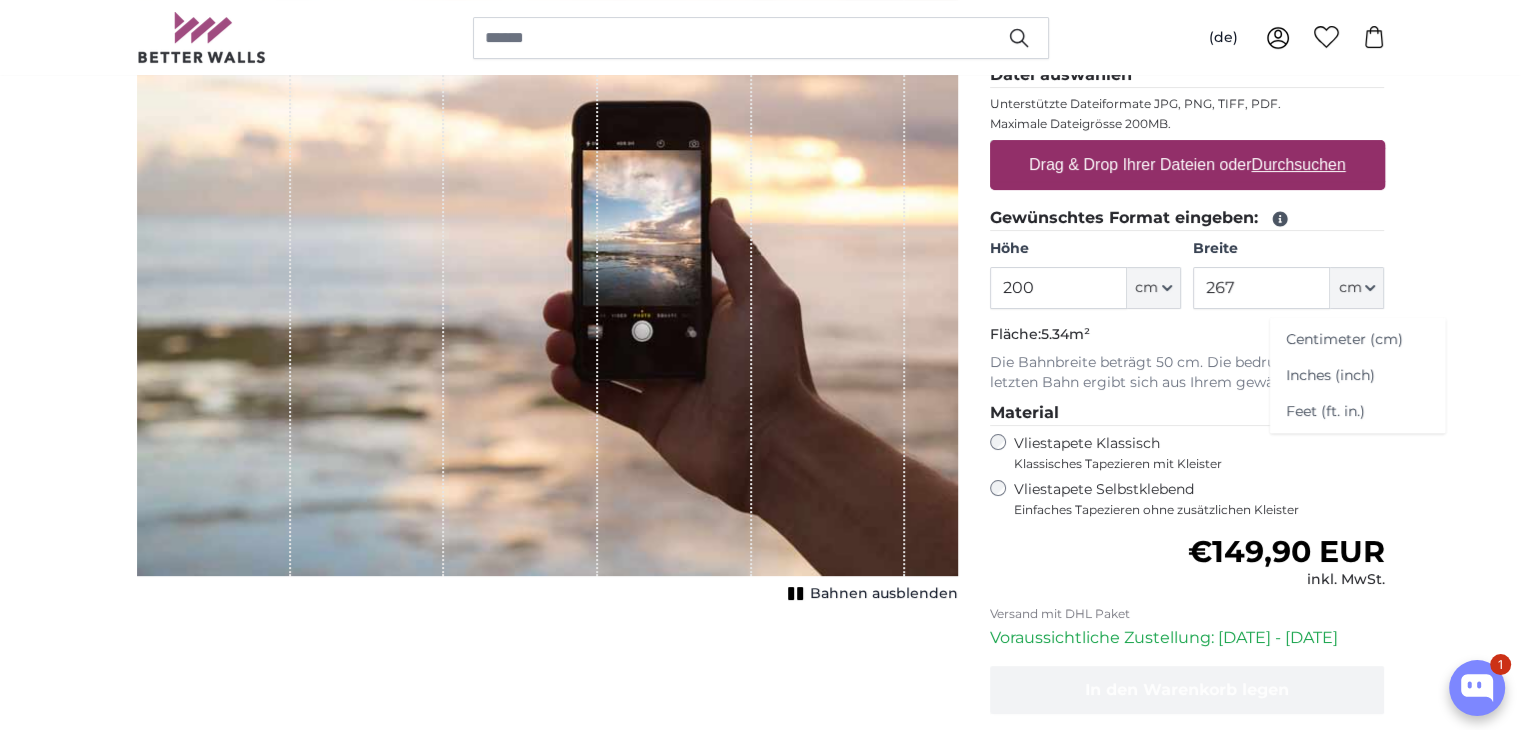 click on "cm" 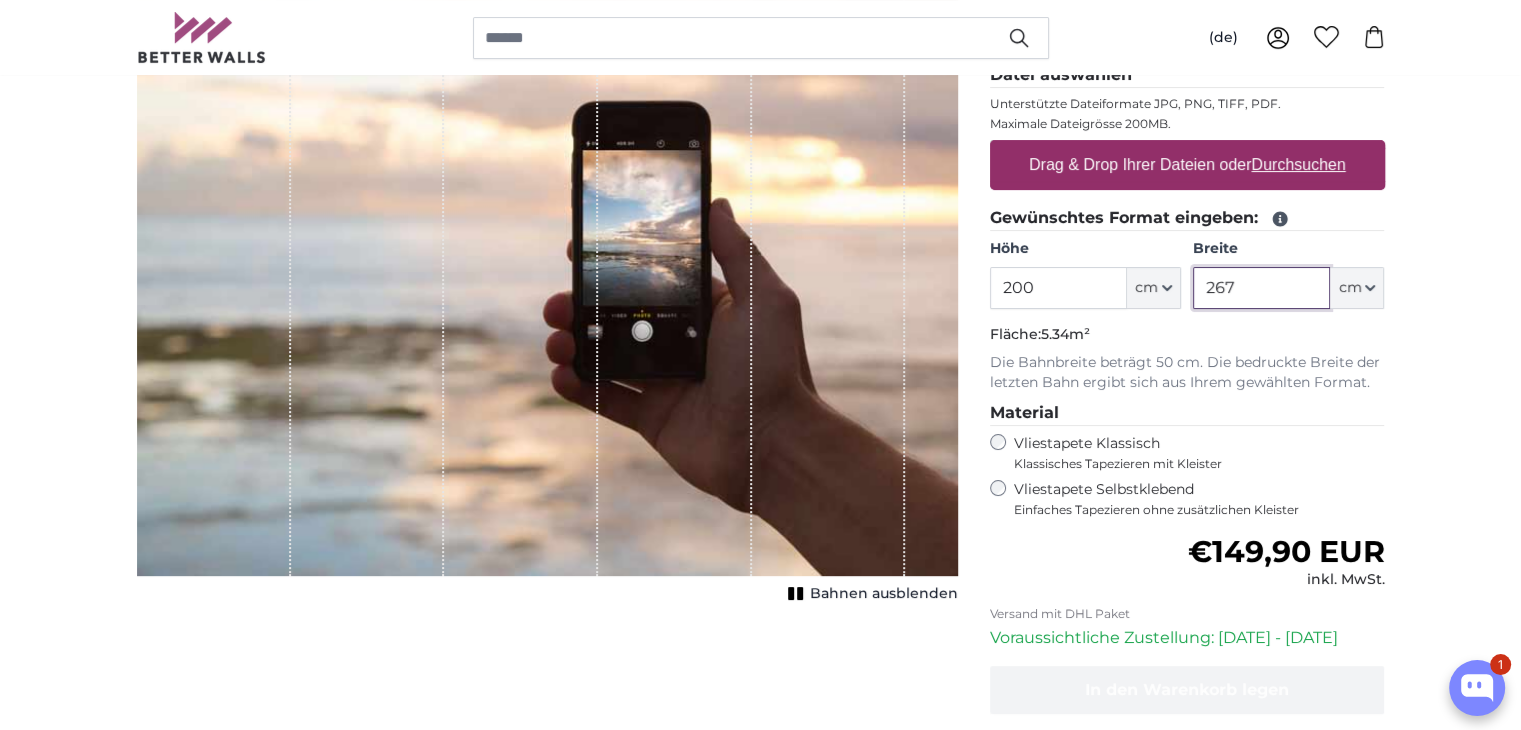 drag, startPoint x: 1259, startPoint y: 289, endPoint x: 1180, endPoint y: 291, distance: 79.025314 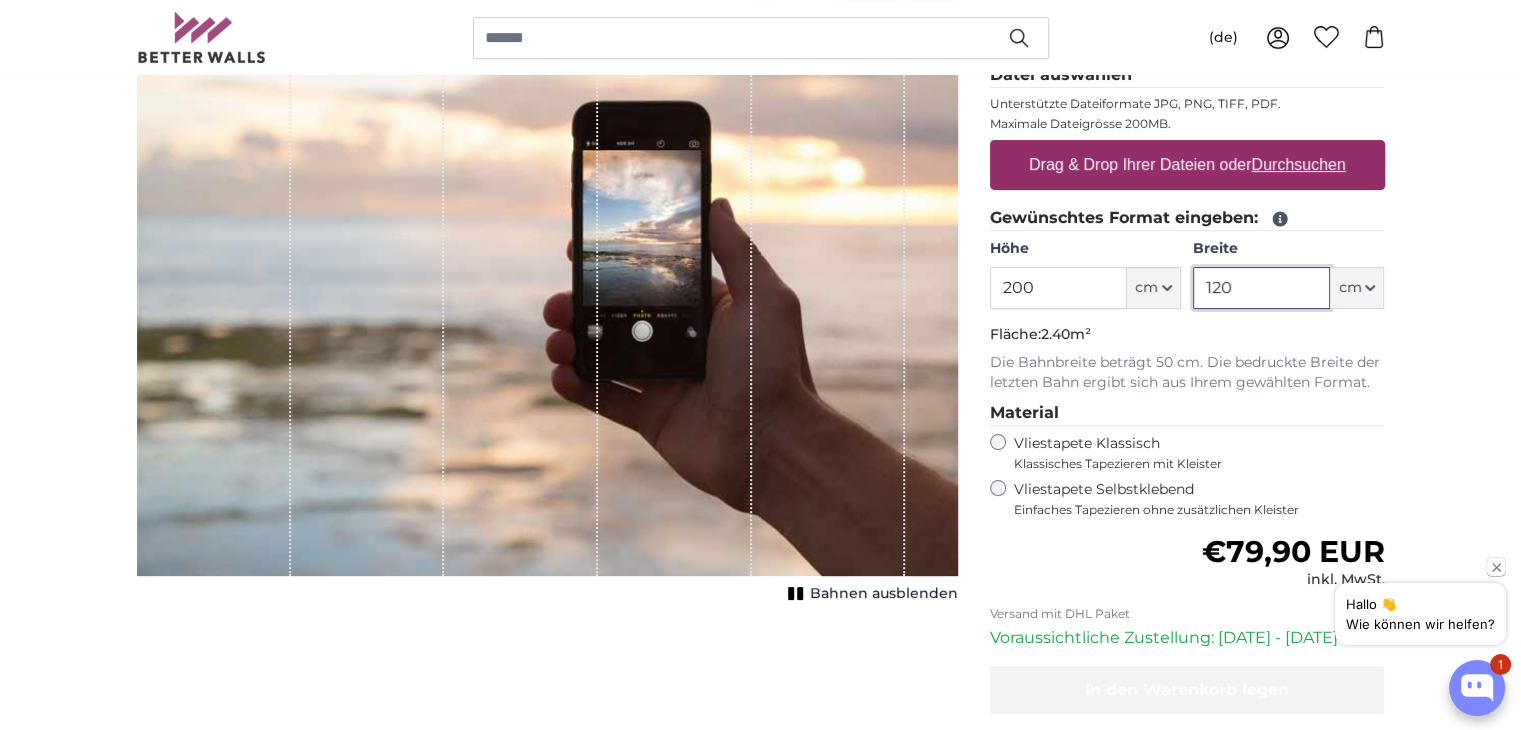 type on "120" 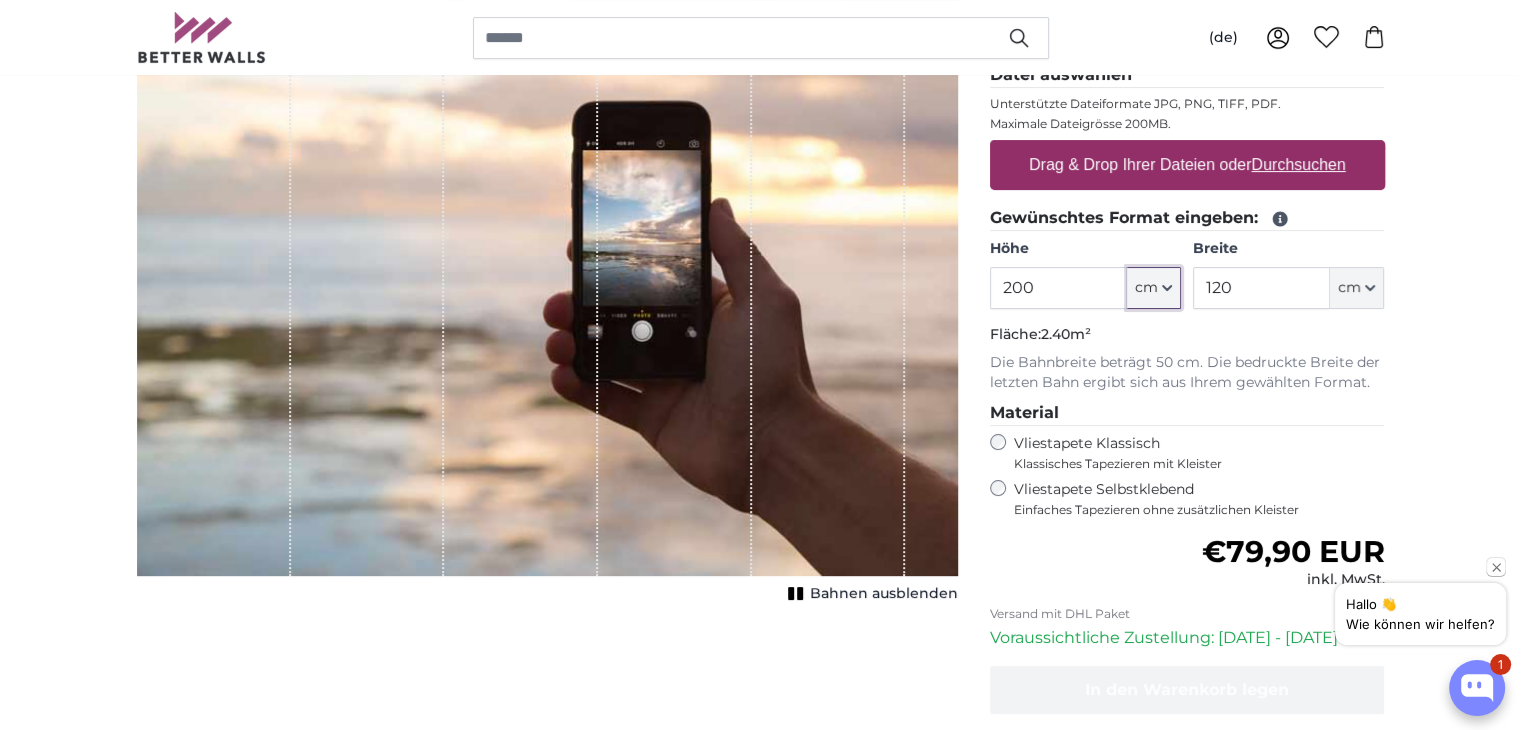 click on "cm" 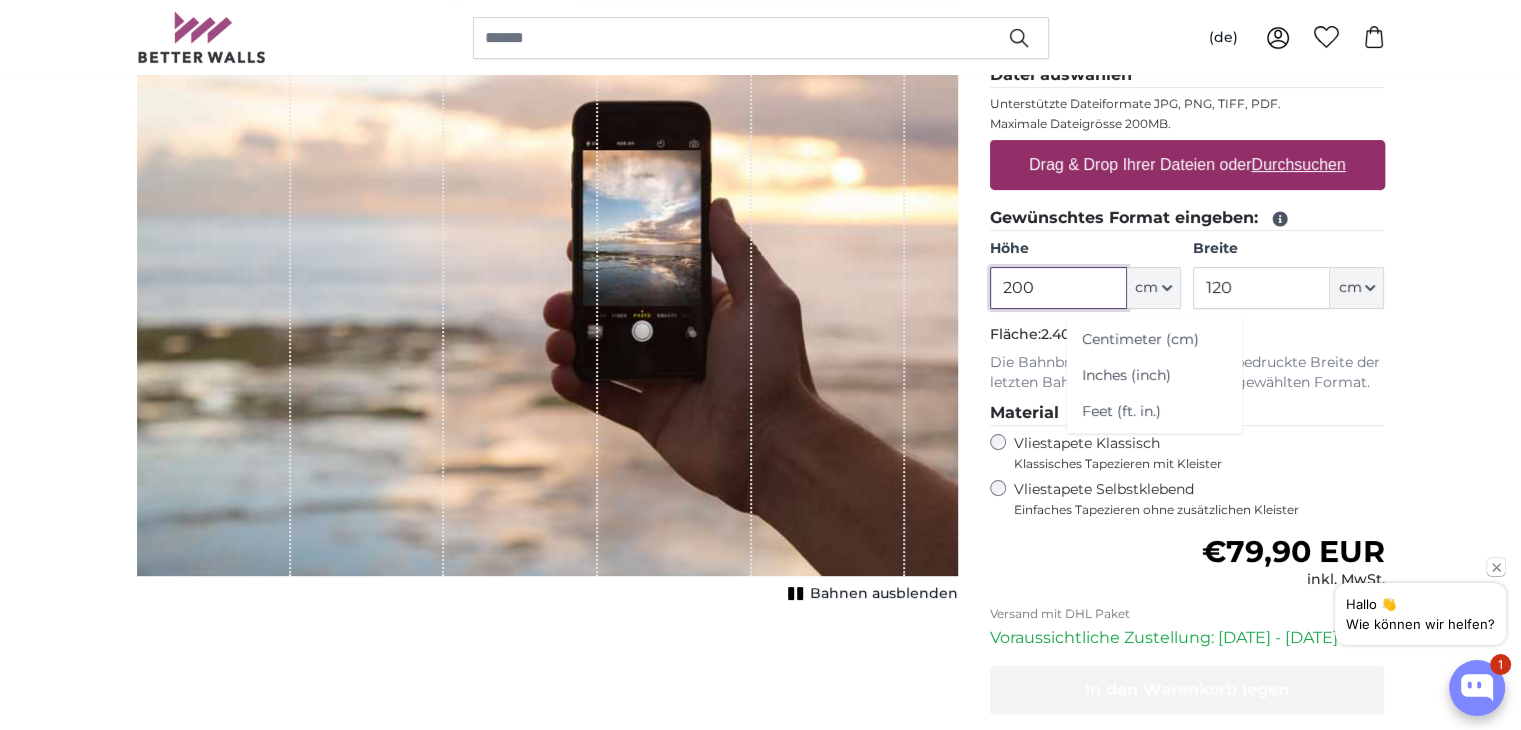 click on "200" at bounding box center [1058, 288] 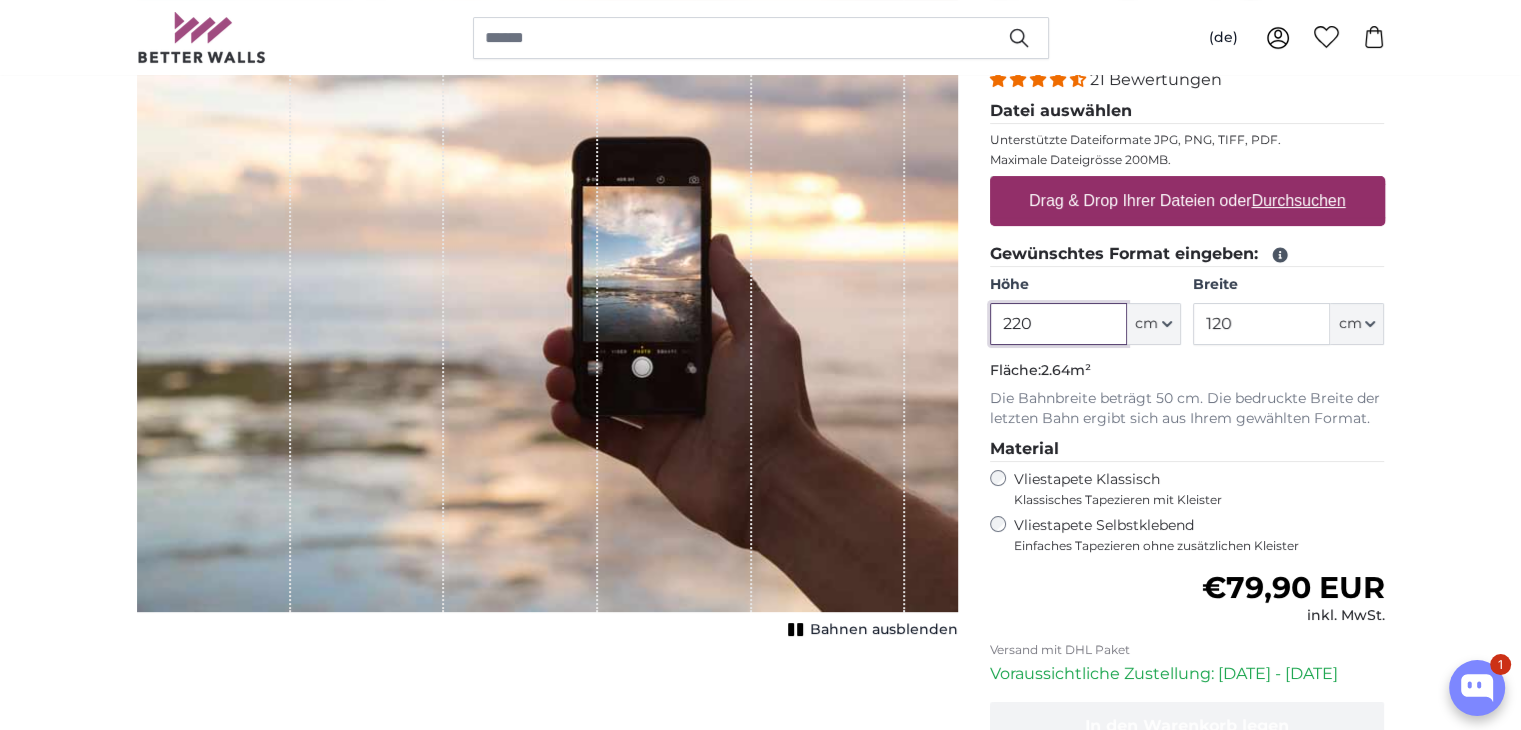scroll, scrollTop: 300, scrollLeft: 0, axis: vertical 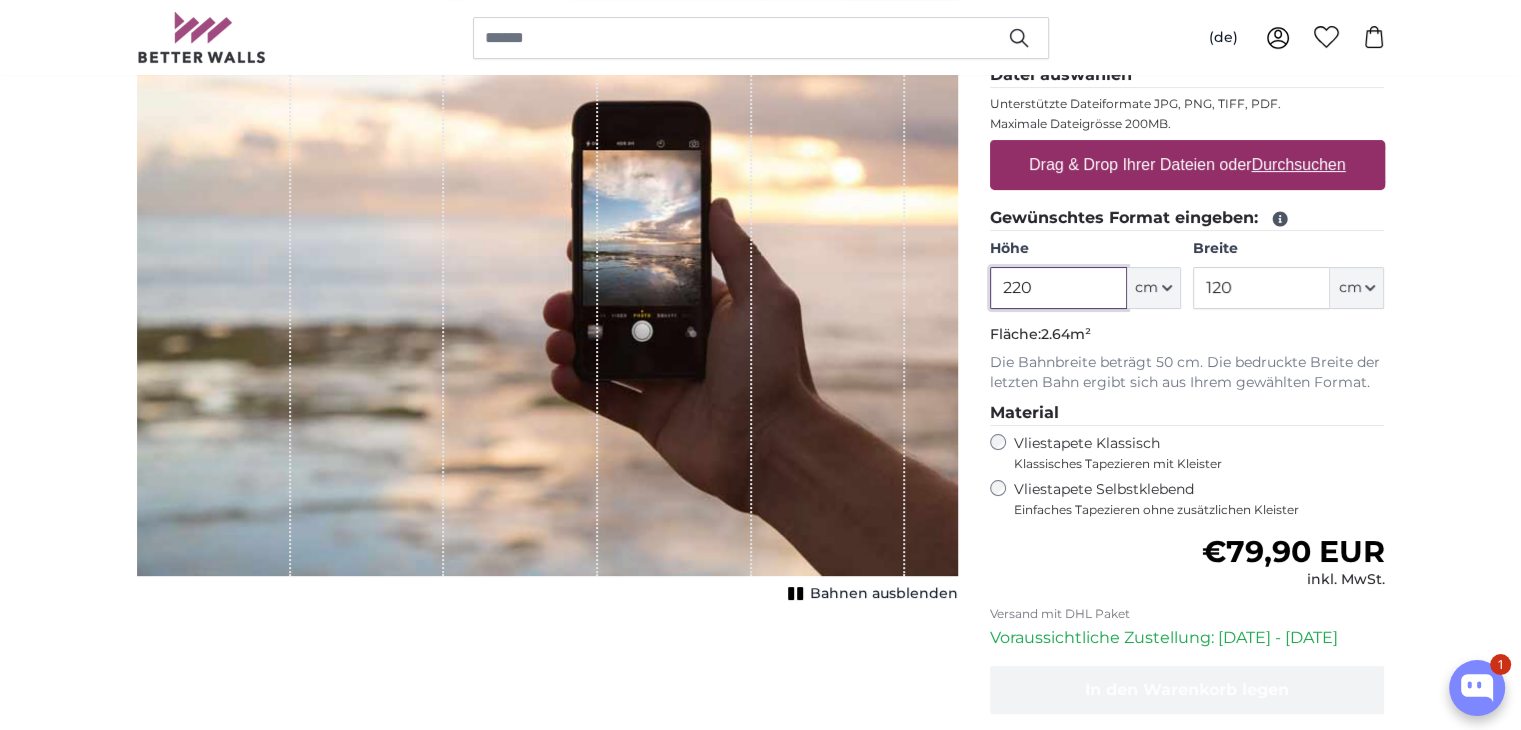 type on "220" 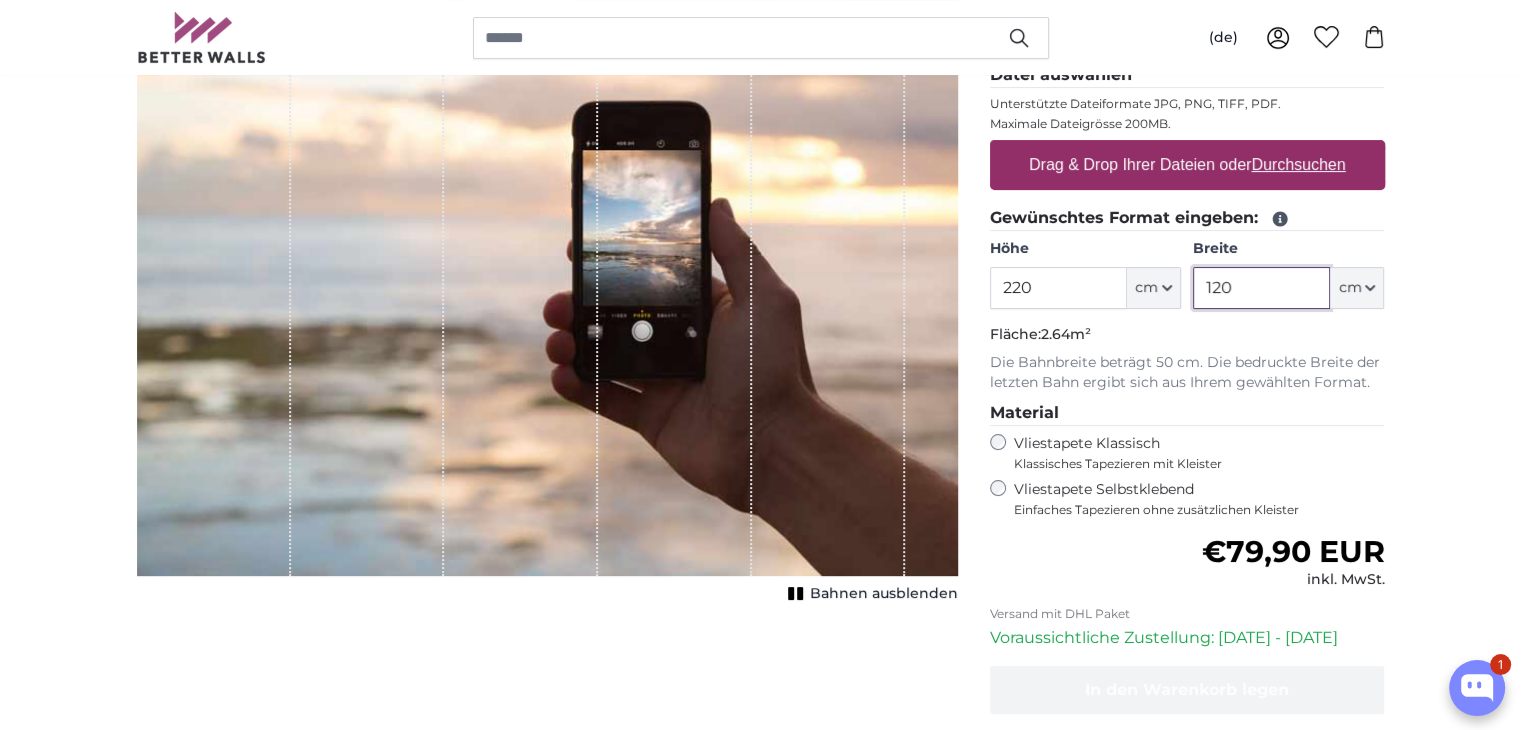 click on "120" at bounding box center (1261, 288) 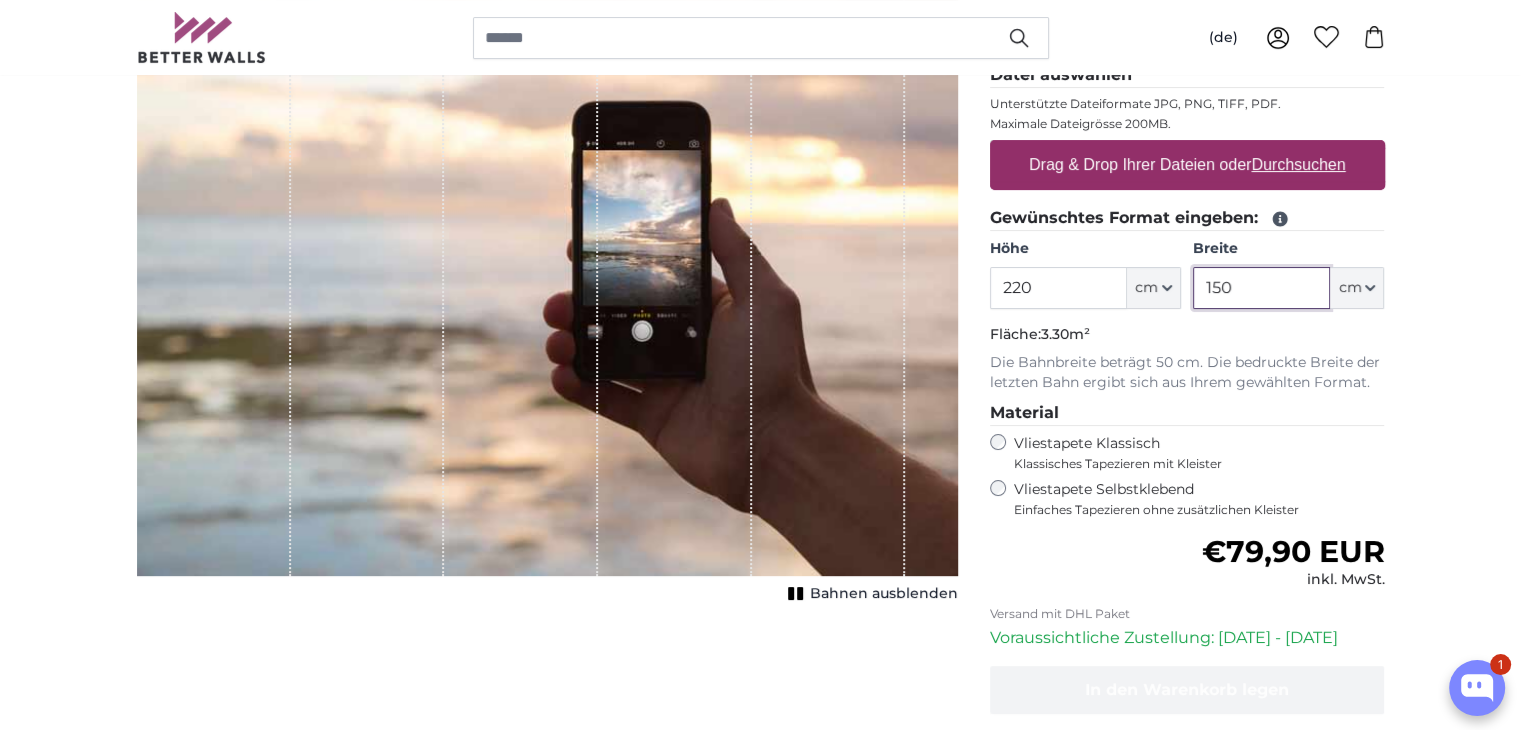 type on "150" 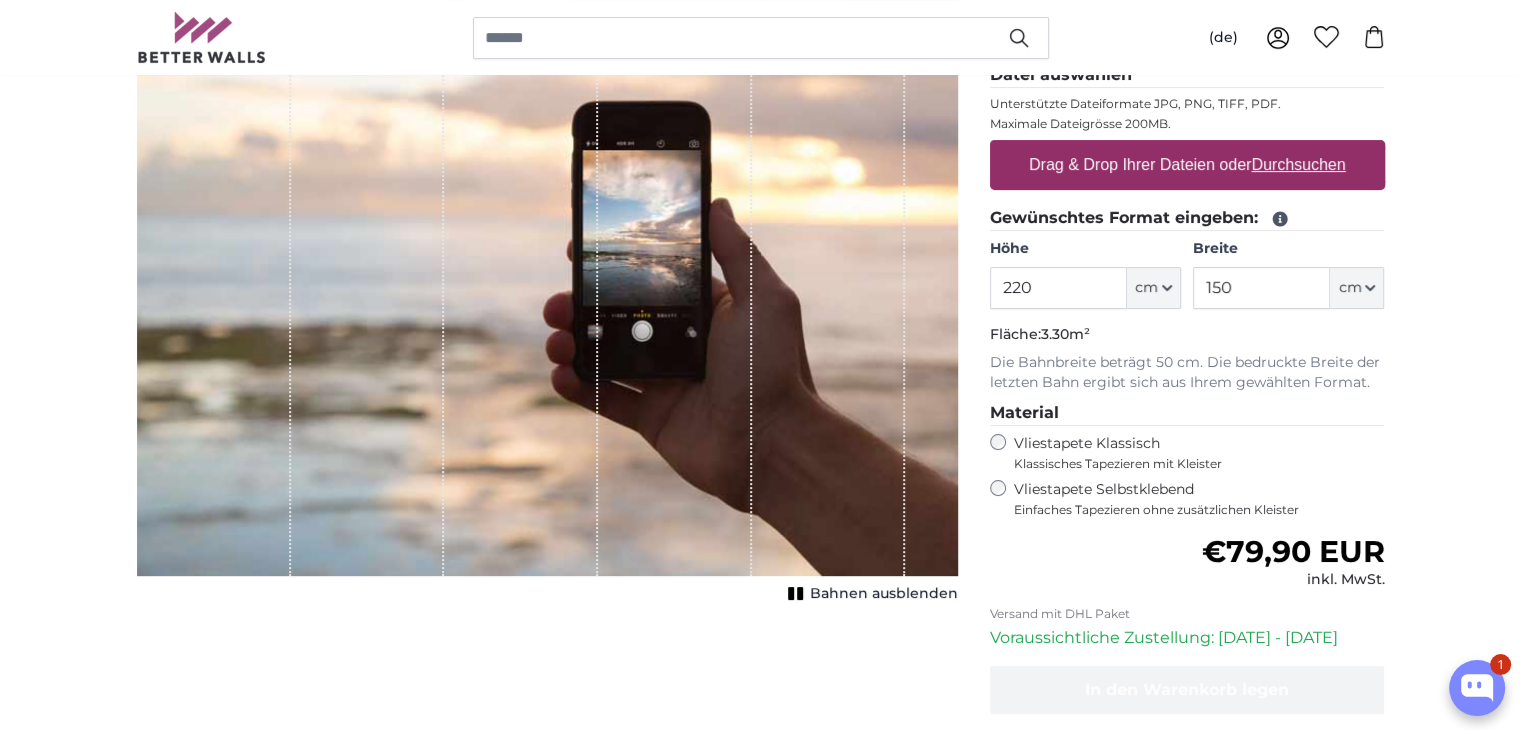 click on "Die Bahnbreite beträgt 50 cm. Die bedruckte Breite der letzten Bahn ergibt sich aus Ihrem gewählten Format." 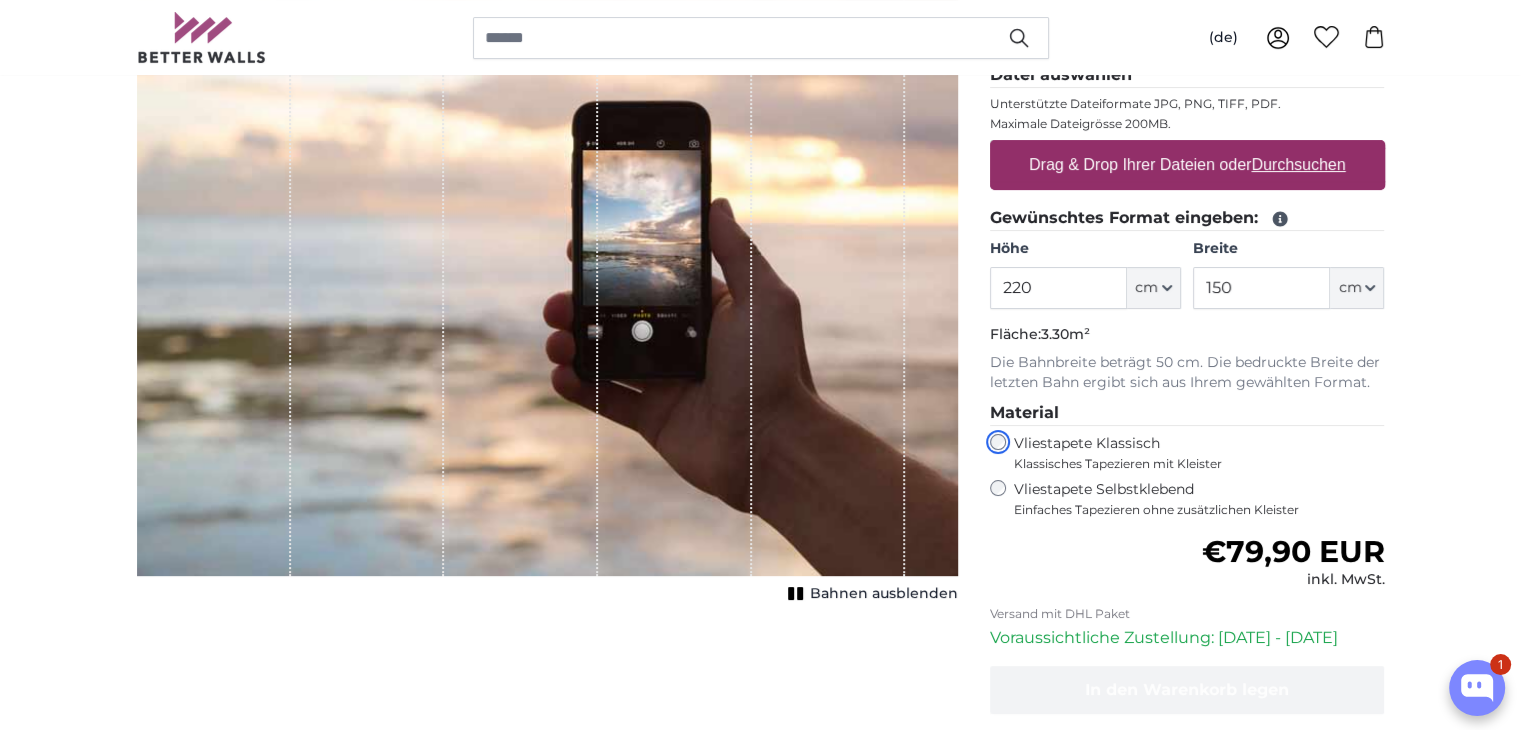 scroll, scrollTop: 100, scrollLeft: 0, axis: vertical 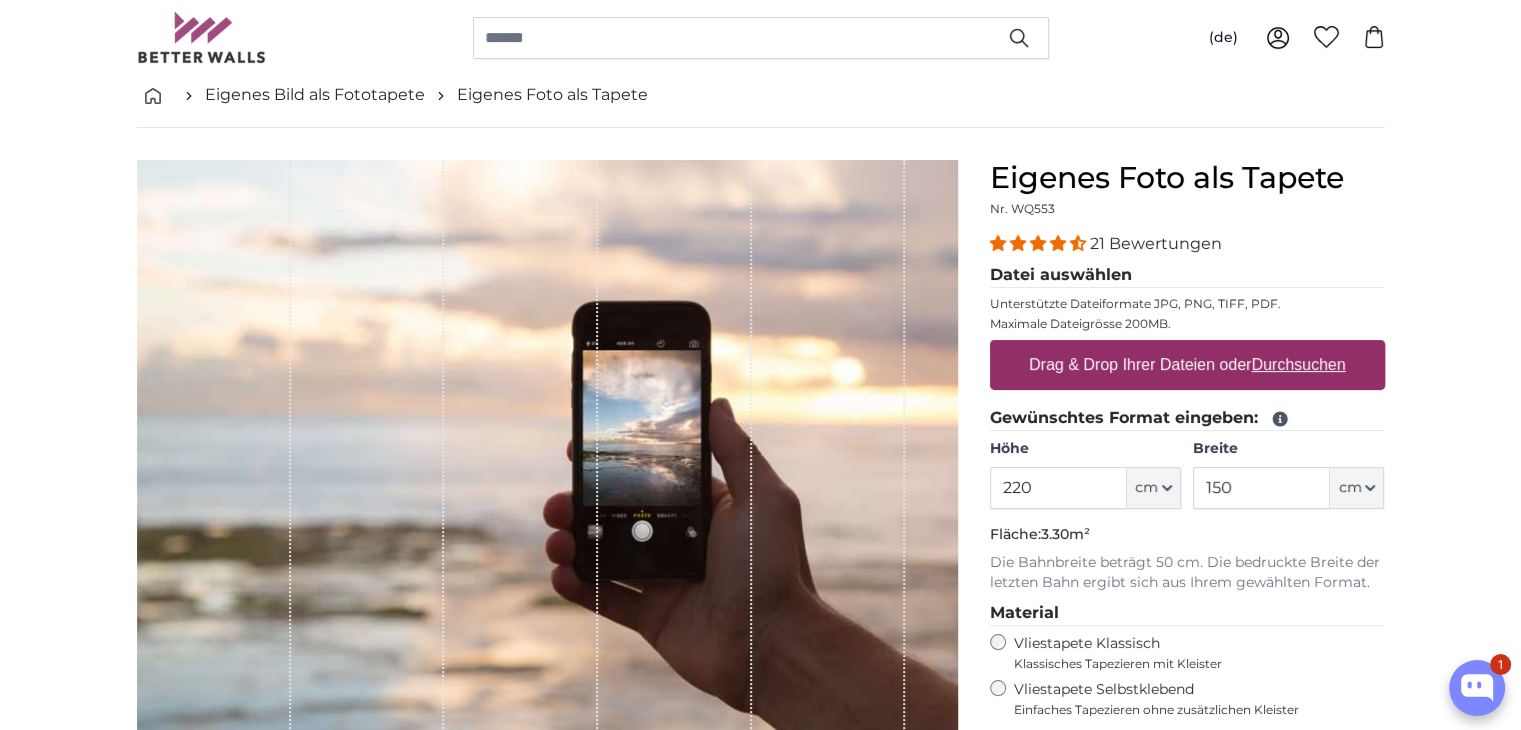 click on "Drag & Drop Ihrer Dateien oder  Durchsuchen" at bounding box center [1187, 365] 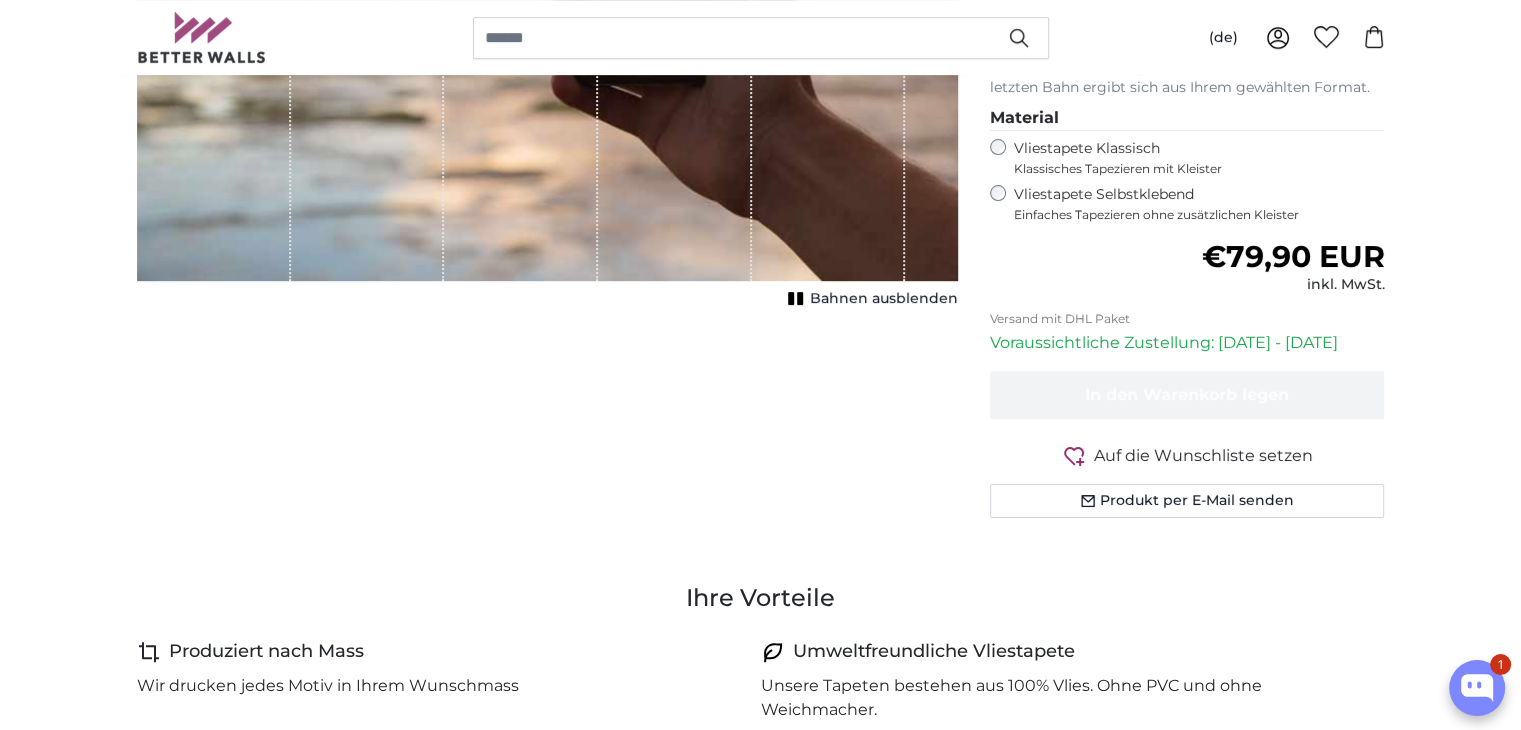 scroll, scrollTop: 600, scrollLeft: 0, axis: vertical 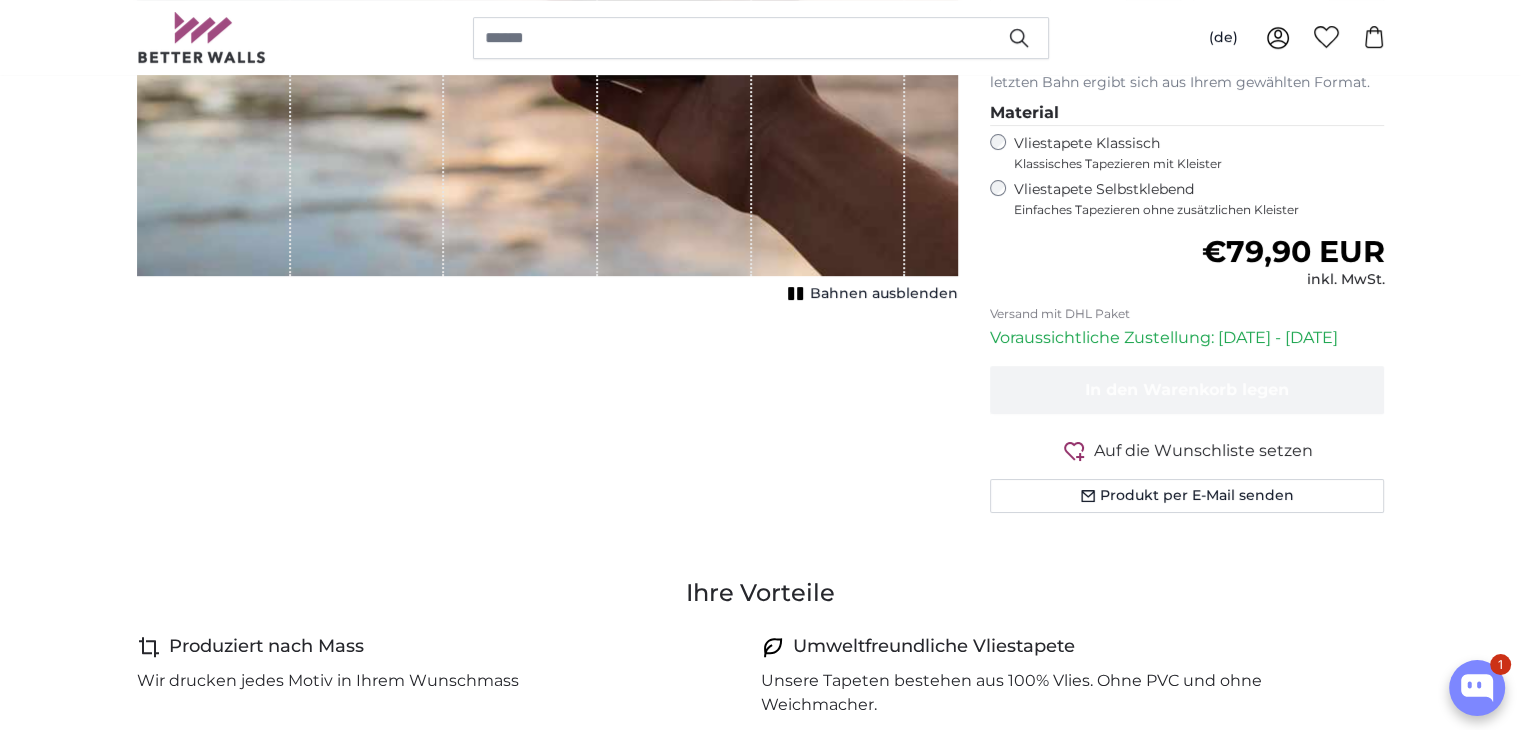 click on "Bahnen ausblenden" at bounding box center [884, 294] 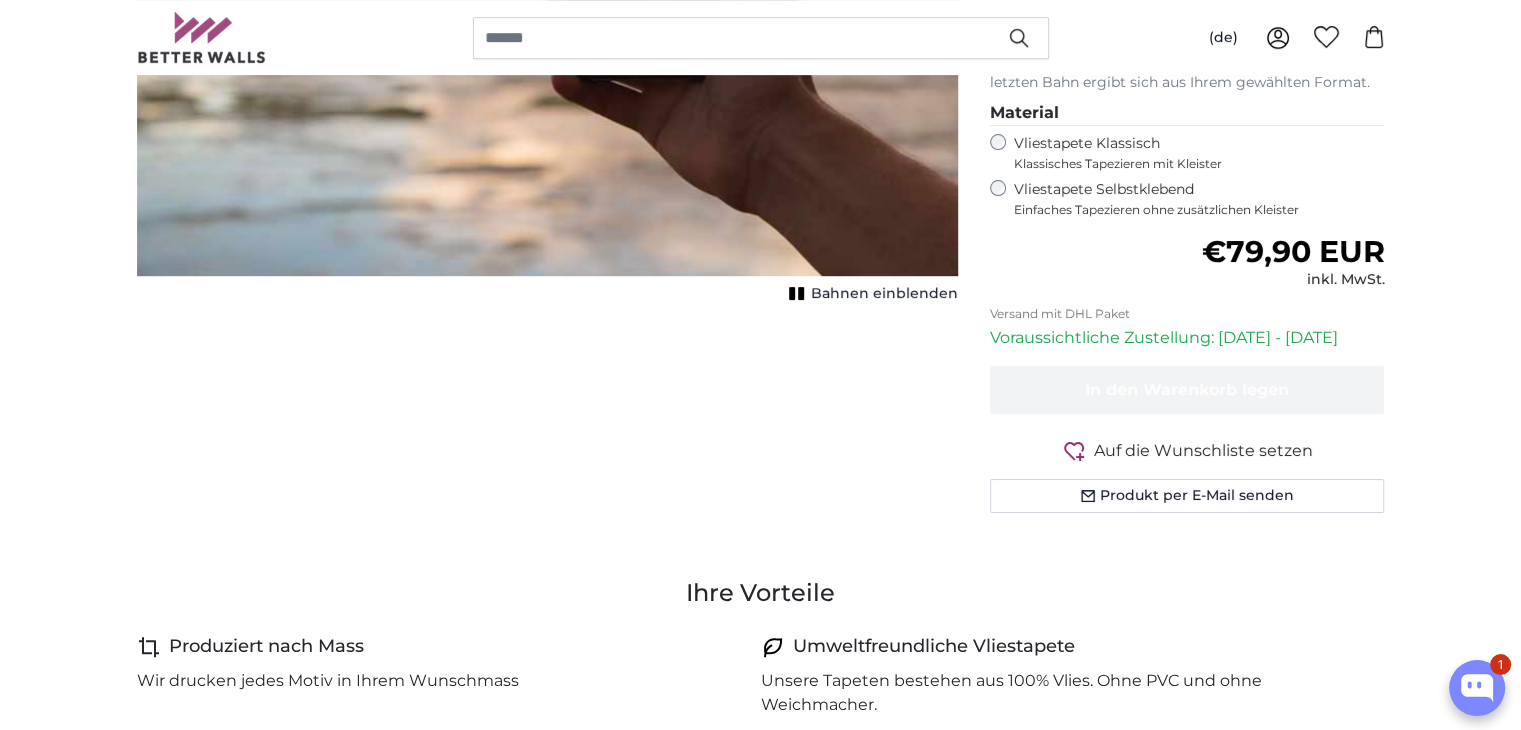 click on "Bahnen einblenden" at bounding box center (884, 294) 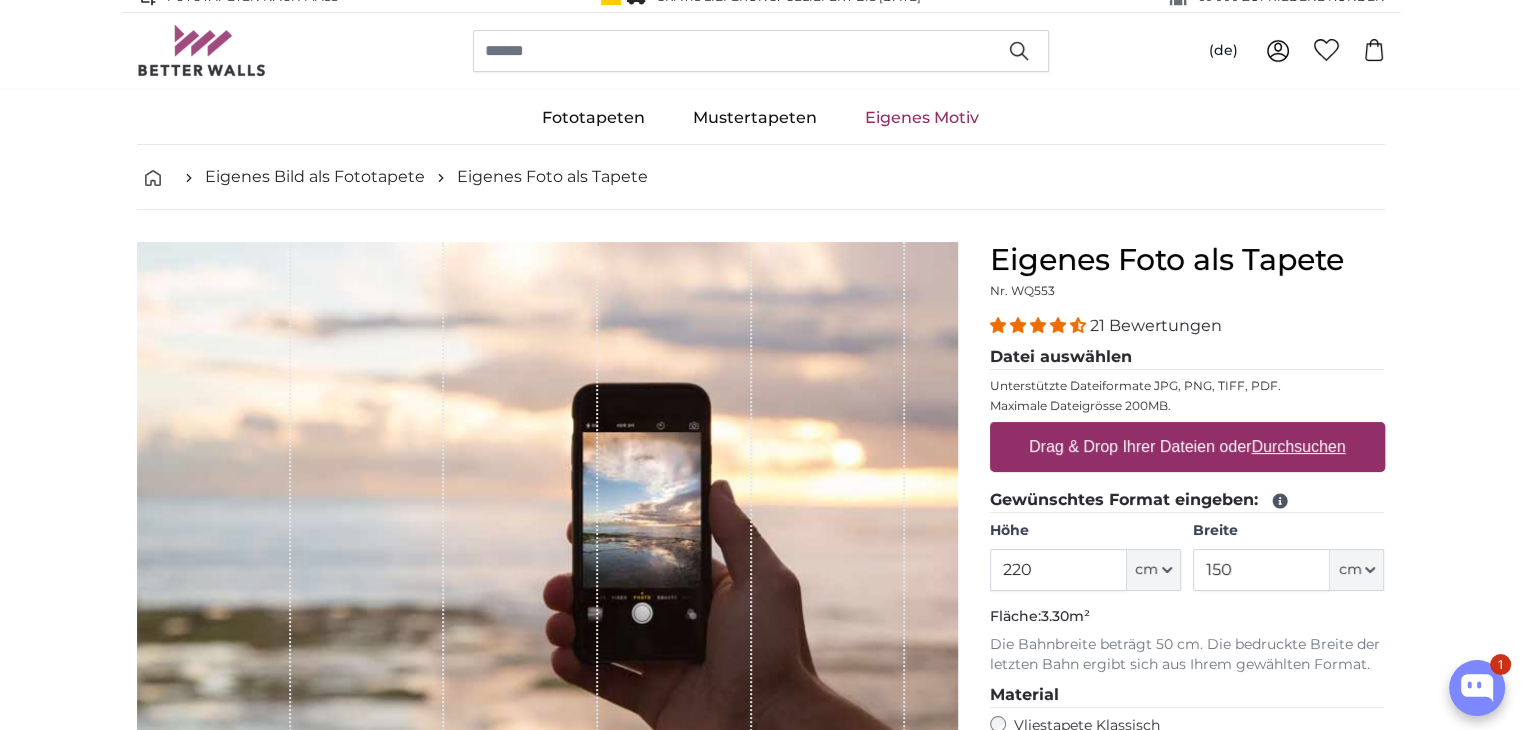 scroll, scrollTop: 0, scrollLeft: 0, axis: both 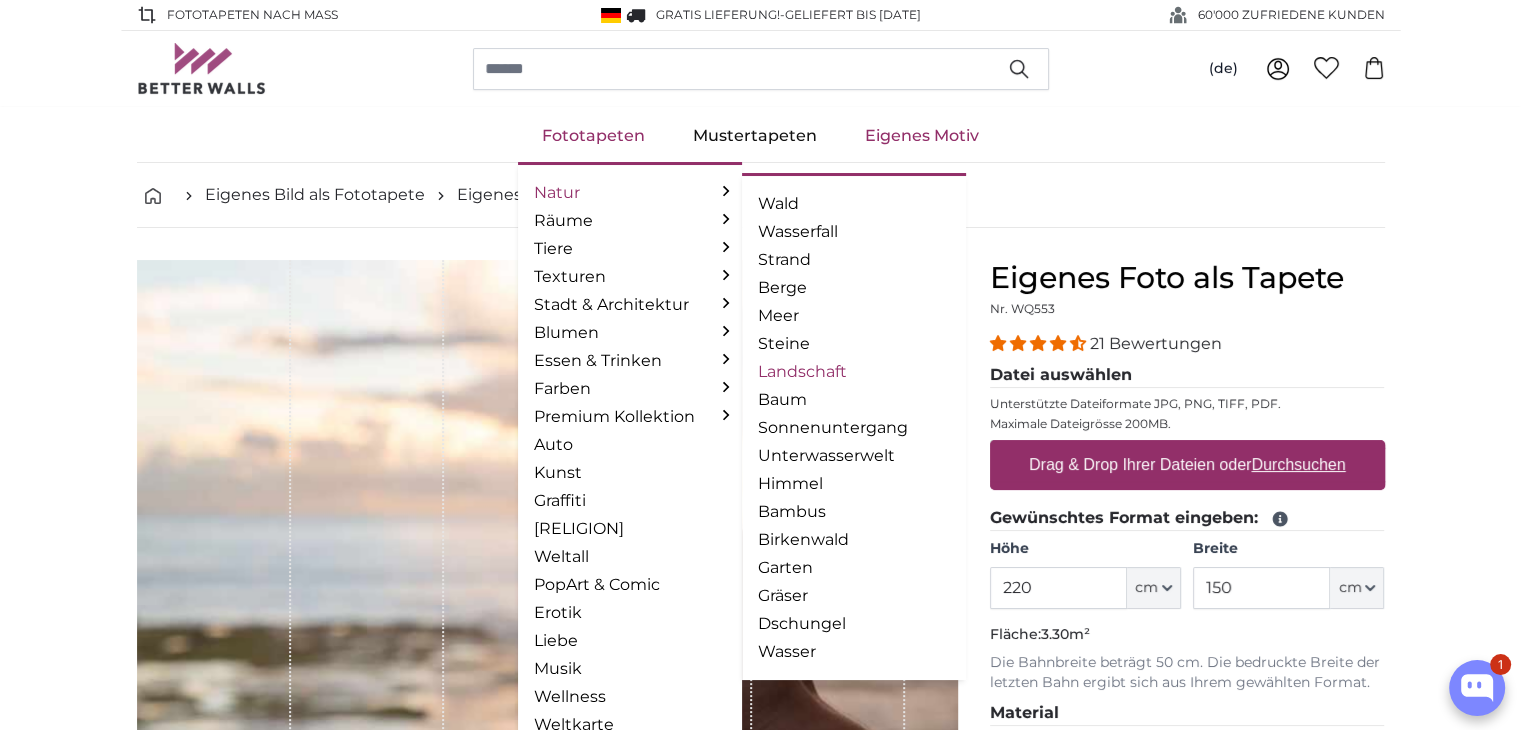click on "Landschaft" at bounding box center [854, 372] 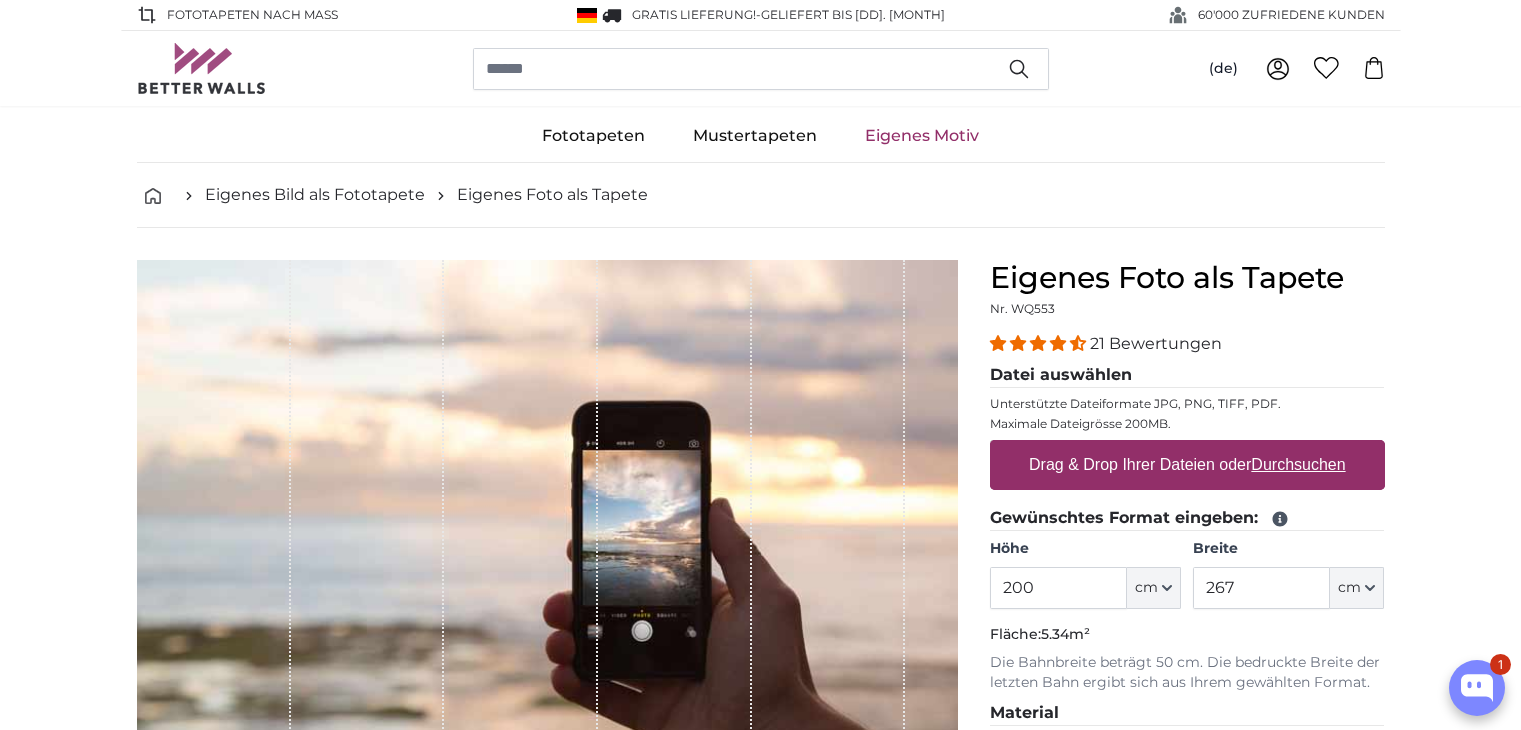 scroll, scrollTop: 0, scrollLeft: 0, axis: both 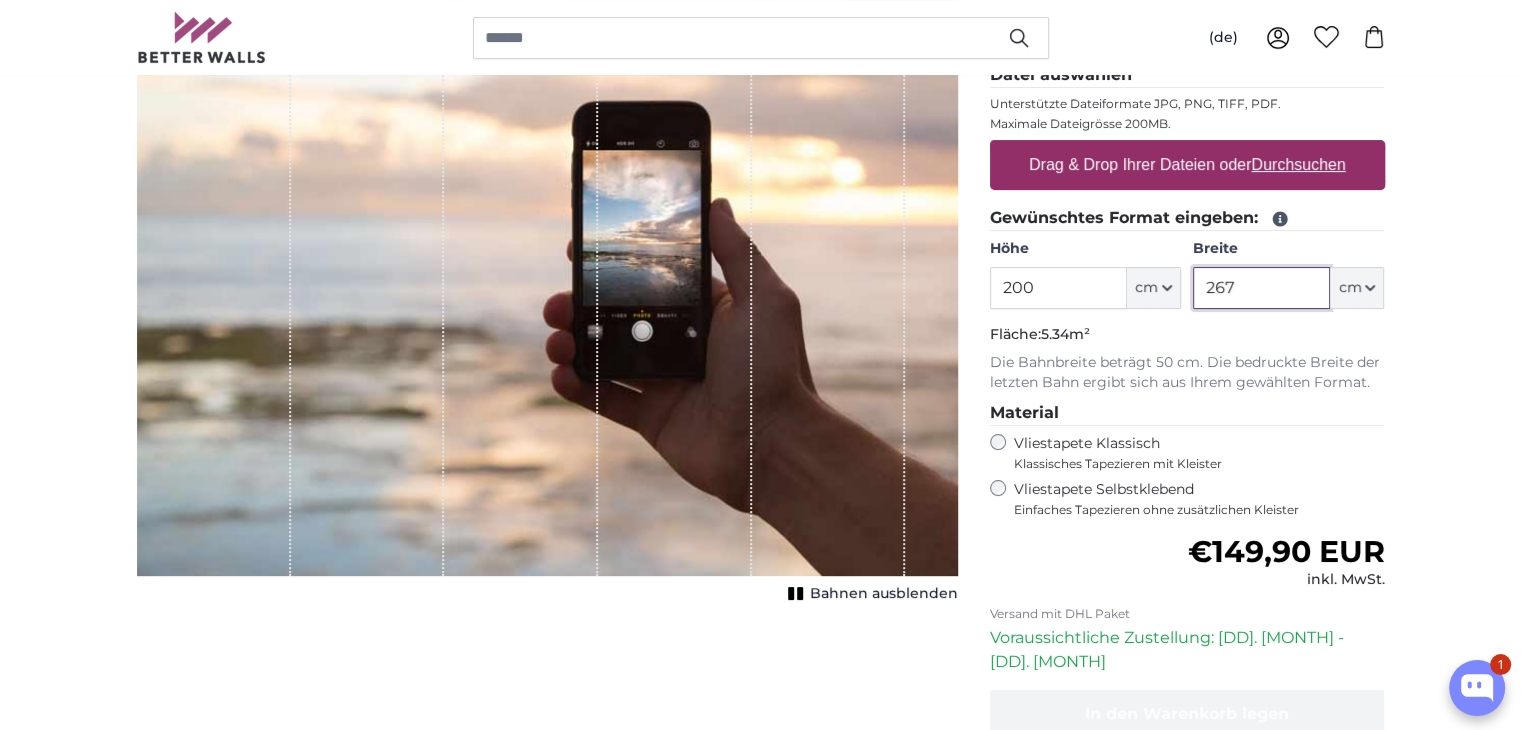 click on "267" at bounding box center (1261, 288) 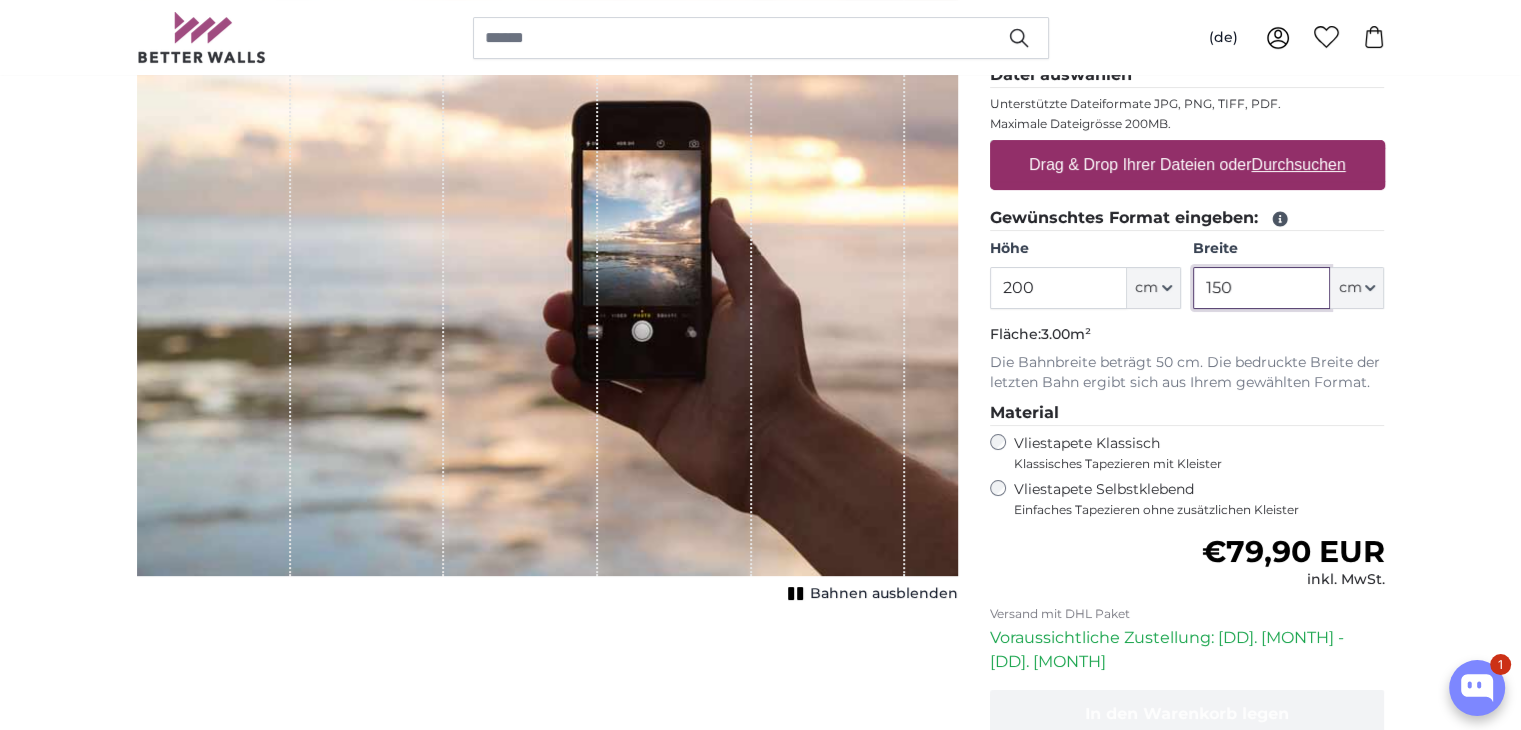 type on "150" 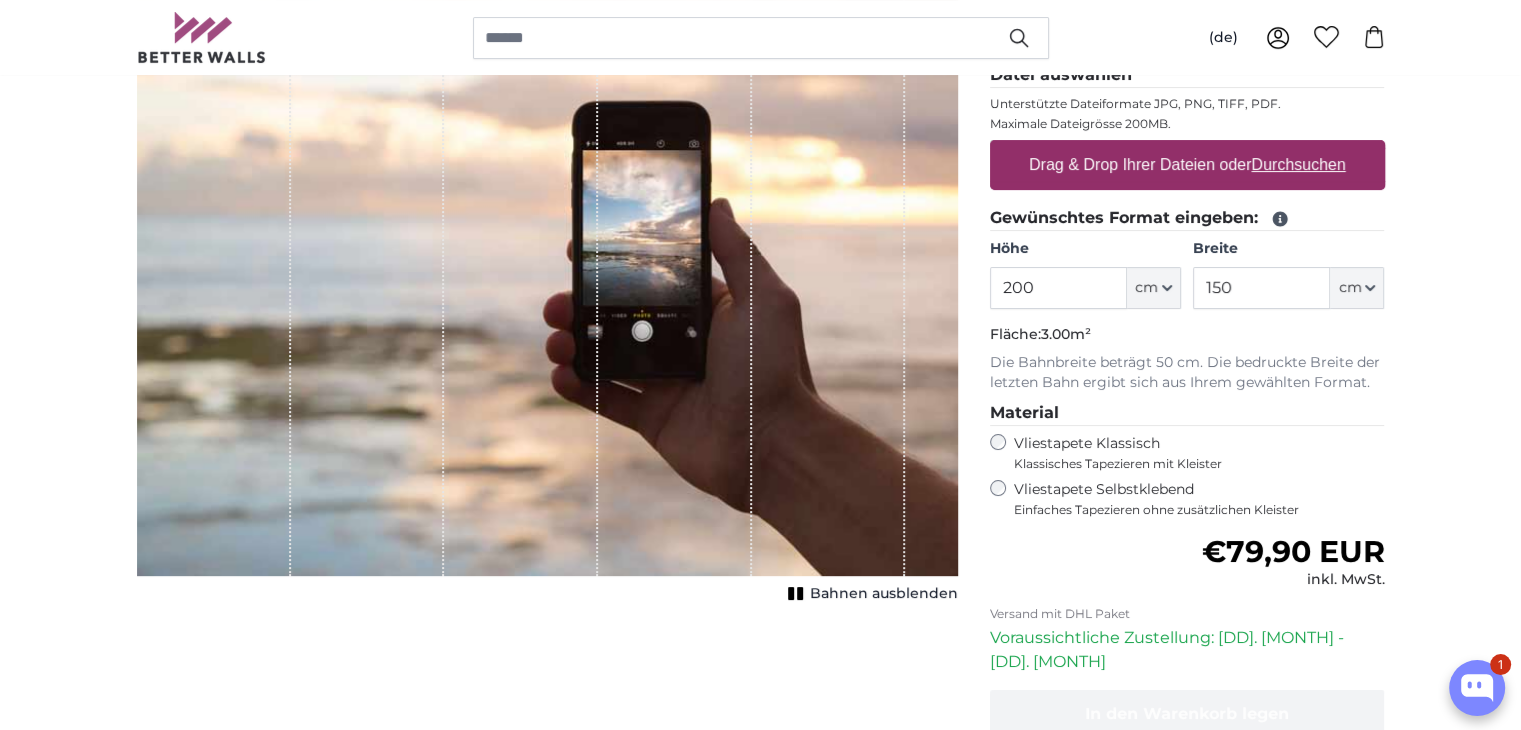click on "Fläche:  3.00m²" 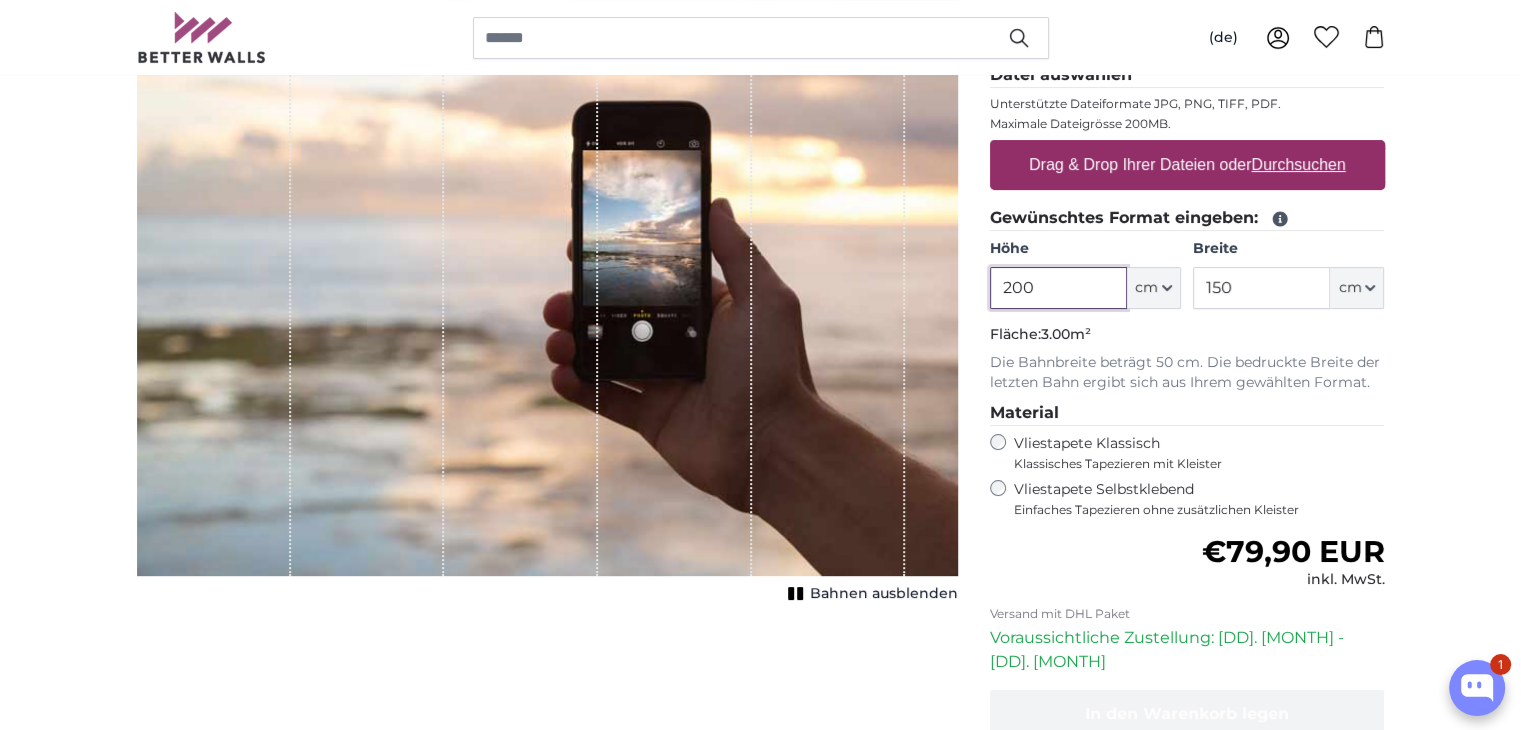drag, startPoint x: 1050, startPoint y: 281, endPoint x: 980, endPoint y: 285, distance: 70.11419 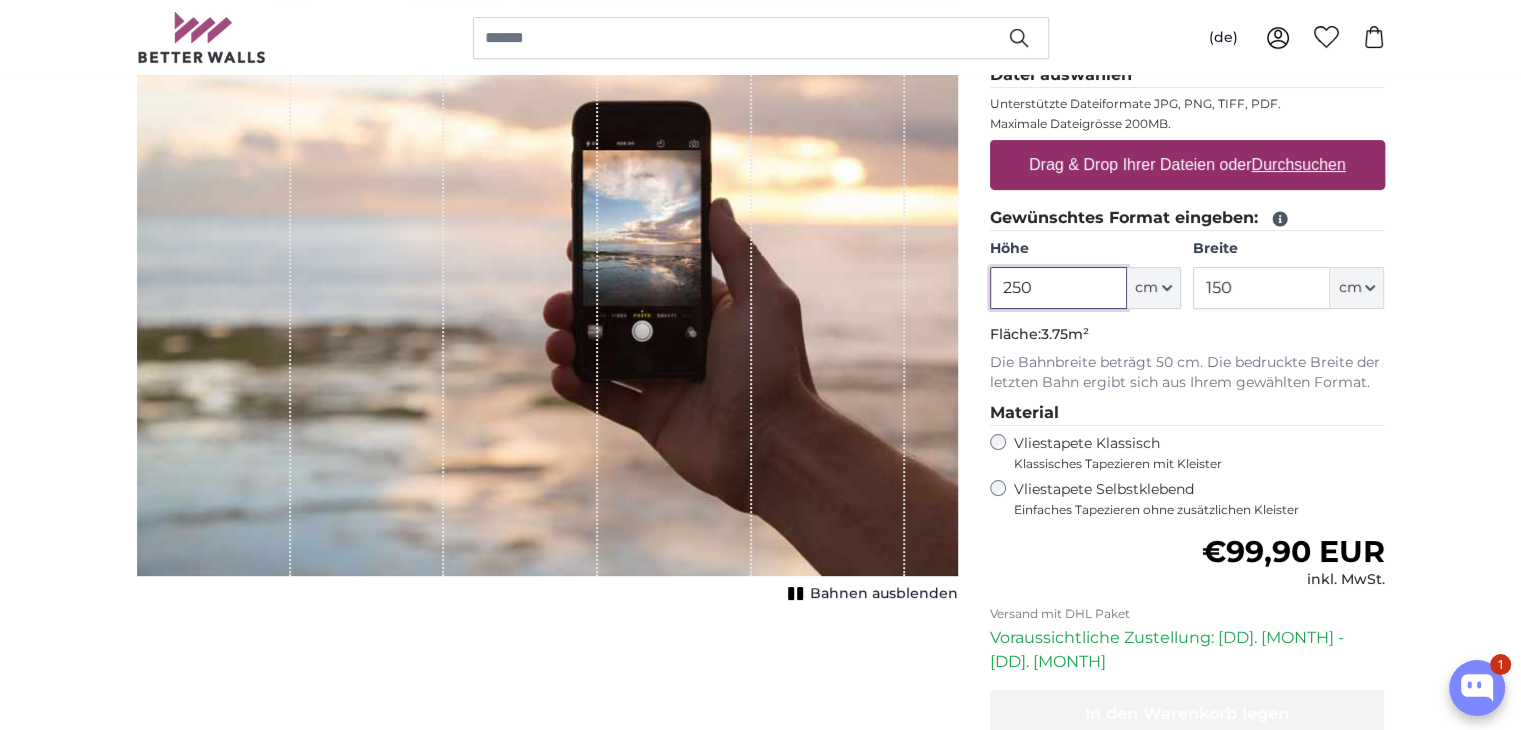type on "250" 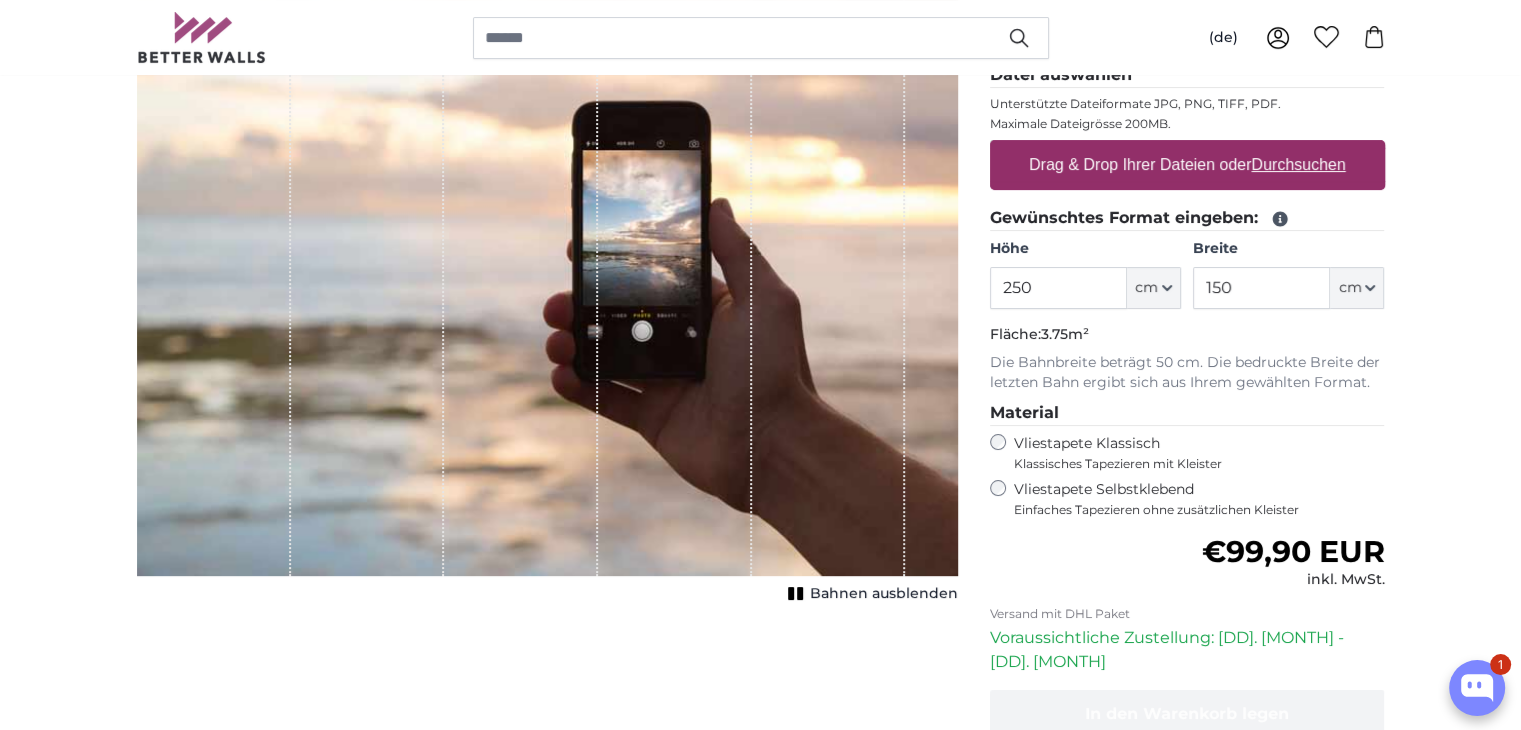 click on "Die Bahnbreite beträgt 50 cm. Die bedruckte Breite der letzten Bahn ergibt sich aus Ihrem gewählten Format." 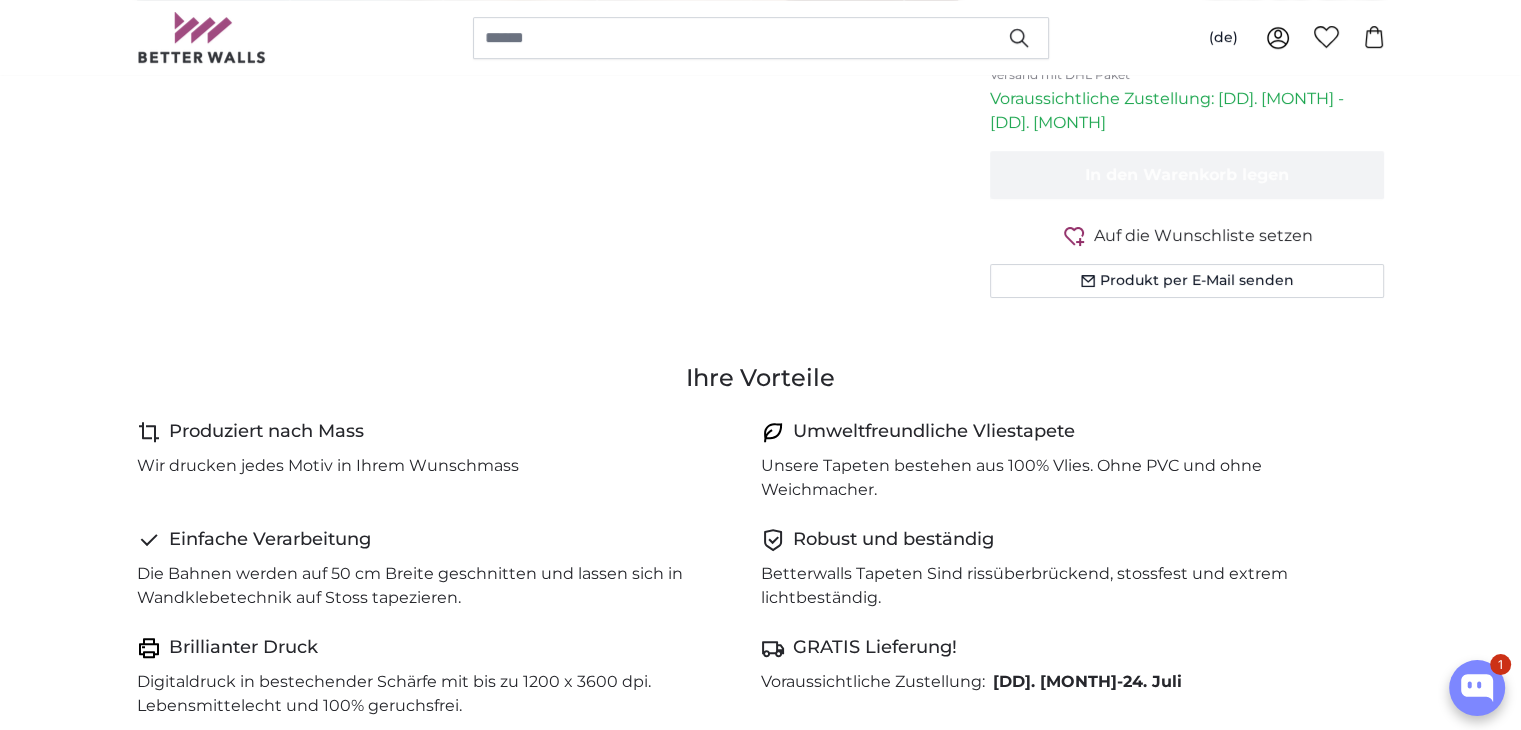 scroll, scrollTop: 300, scrollLeft: 0, axis: vertical 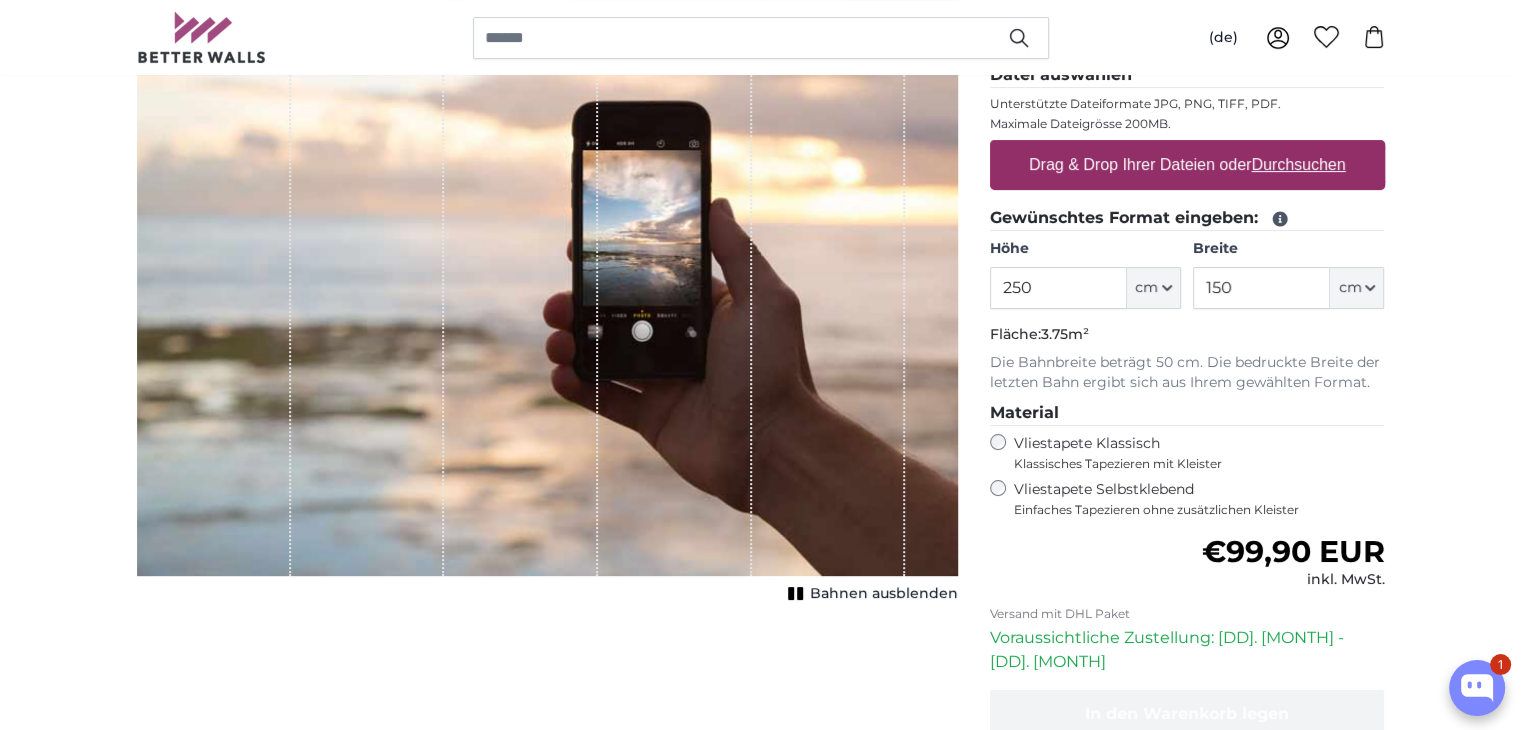 click on "Durchsuchen" at bounding box center (1298, 164) 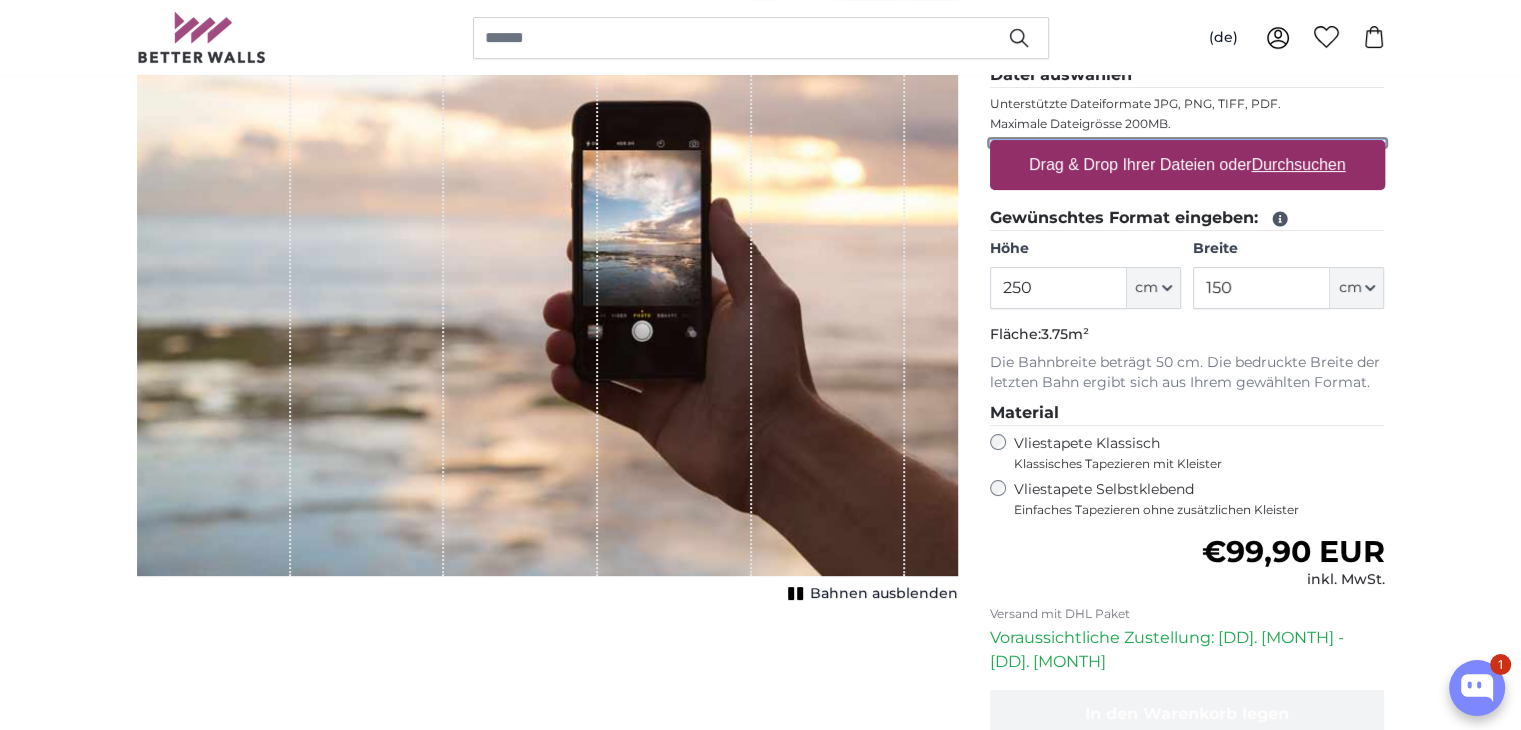 type on "**********" 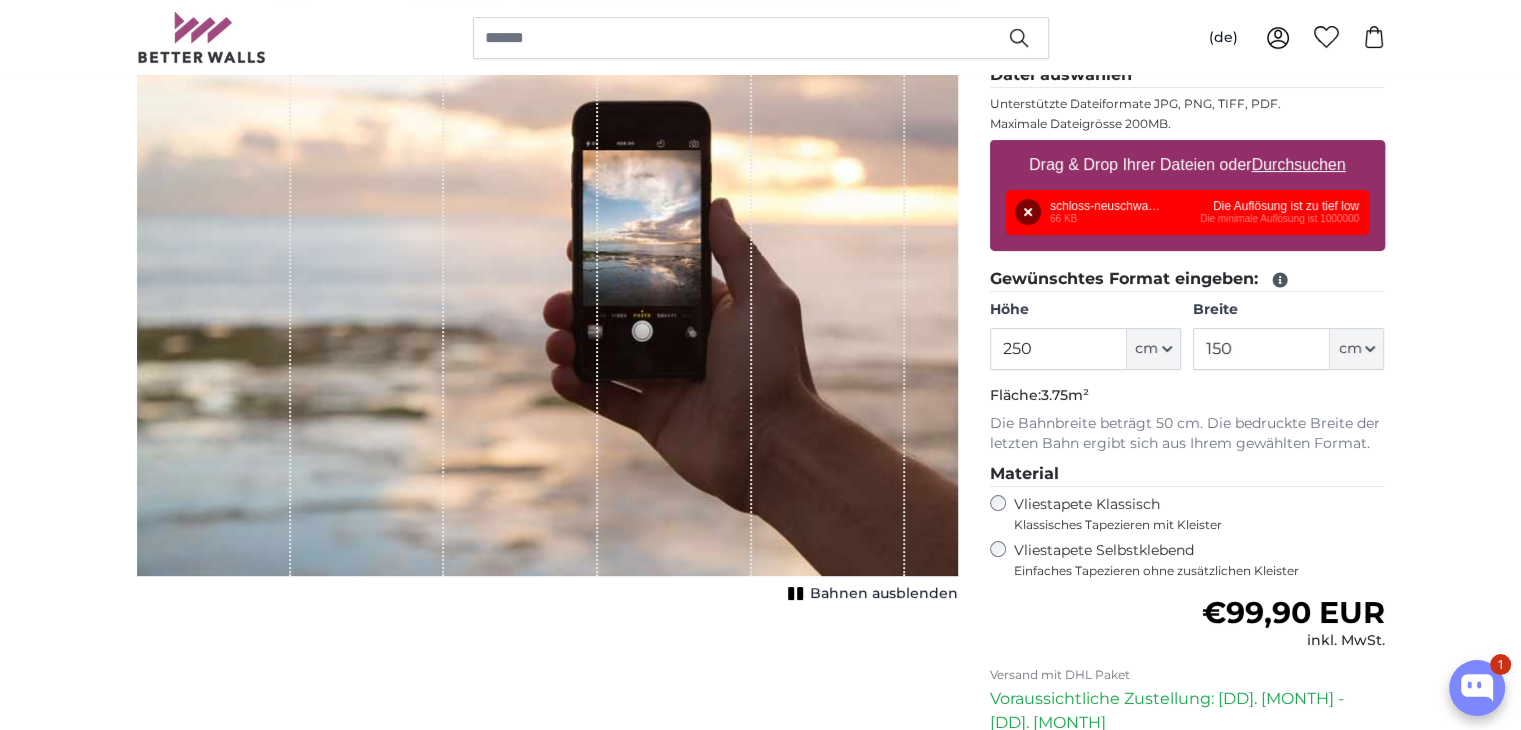 click on "Entfernen Nochmal versuchen Entfernen Hochladen Abbrechen Nochmal versuchen Entfernen schloss-neuschwanstein-aussichtsbalkon-alpsee-hohenschwangau.jpg 66 KB Die Auflösung ist zu tief low Die minimale Auflösung ist 1000000" at bounding box center (1187, 212) 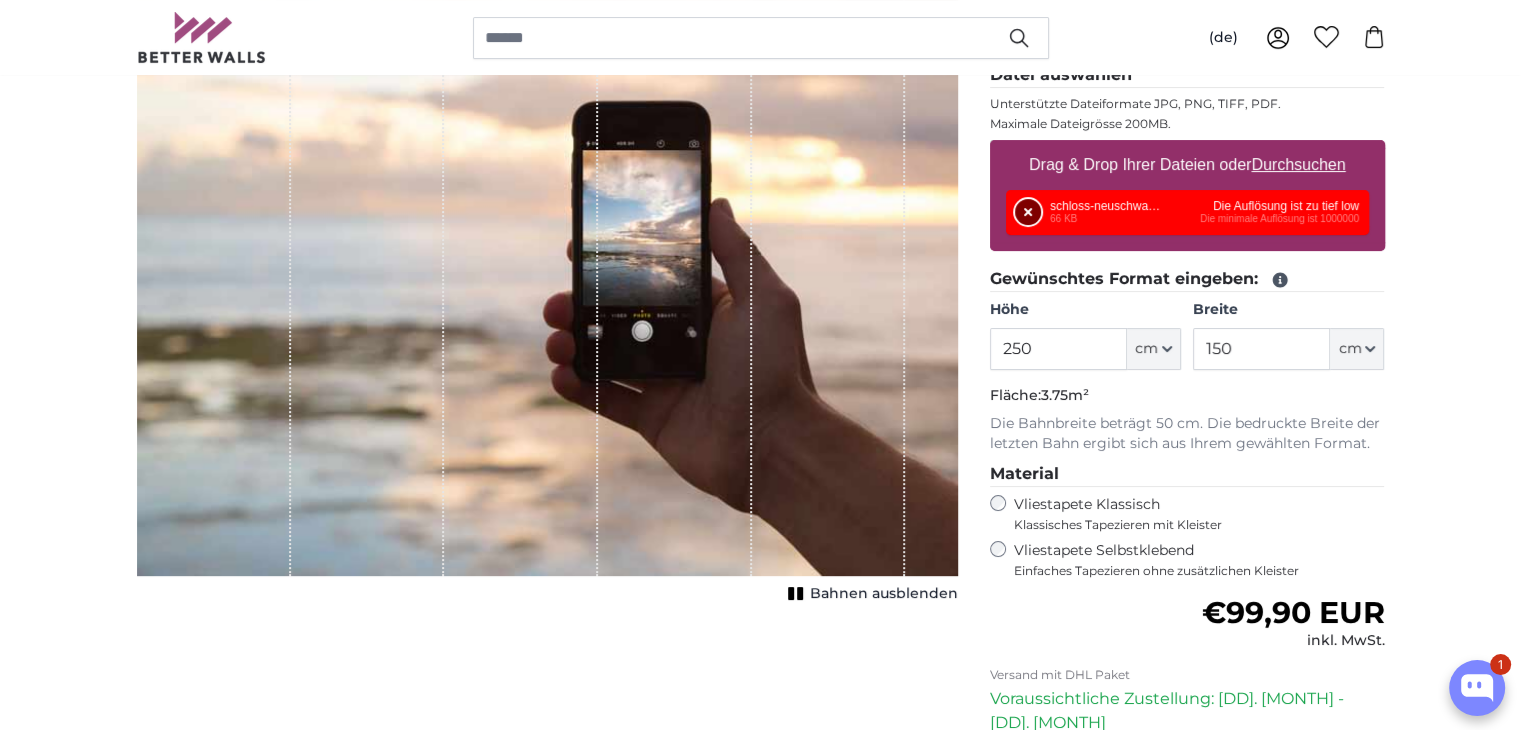 click on "Entfernen" at bounding box center [1028, 212] 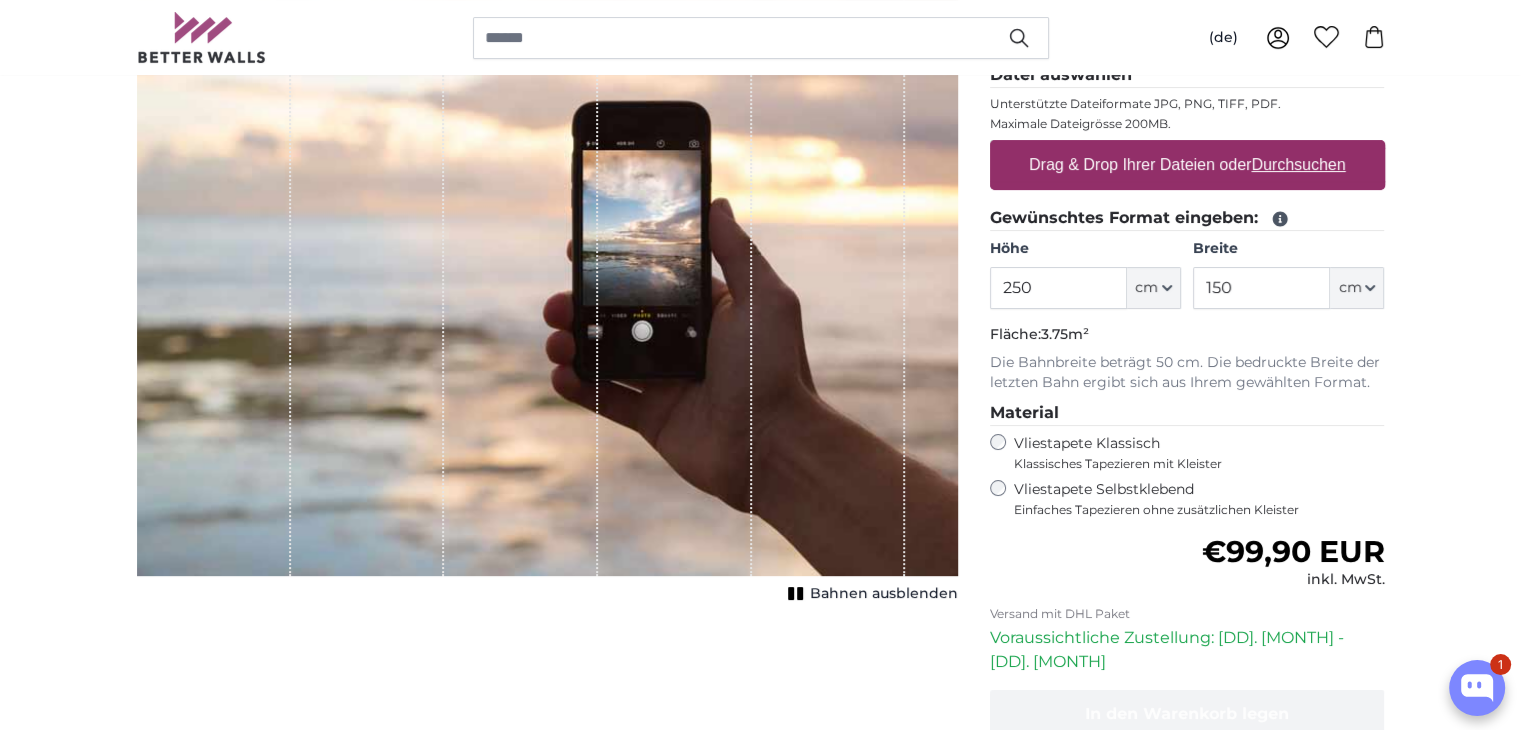 click on "Drag & Drop Ihrer Dateien oder  Durchsuchen" at bounding box center (1187, 165) 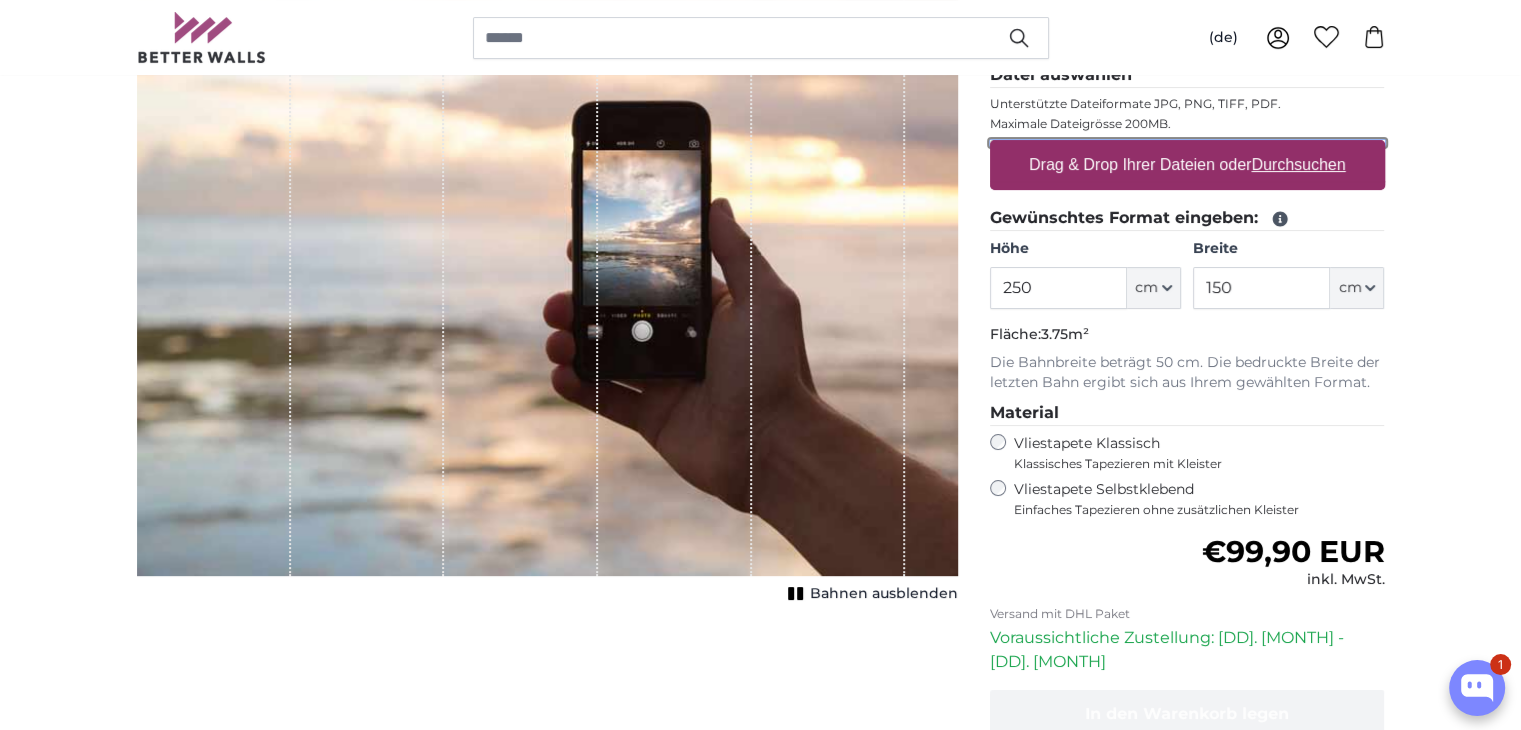 type on "**********" 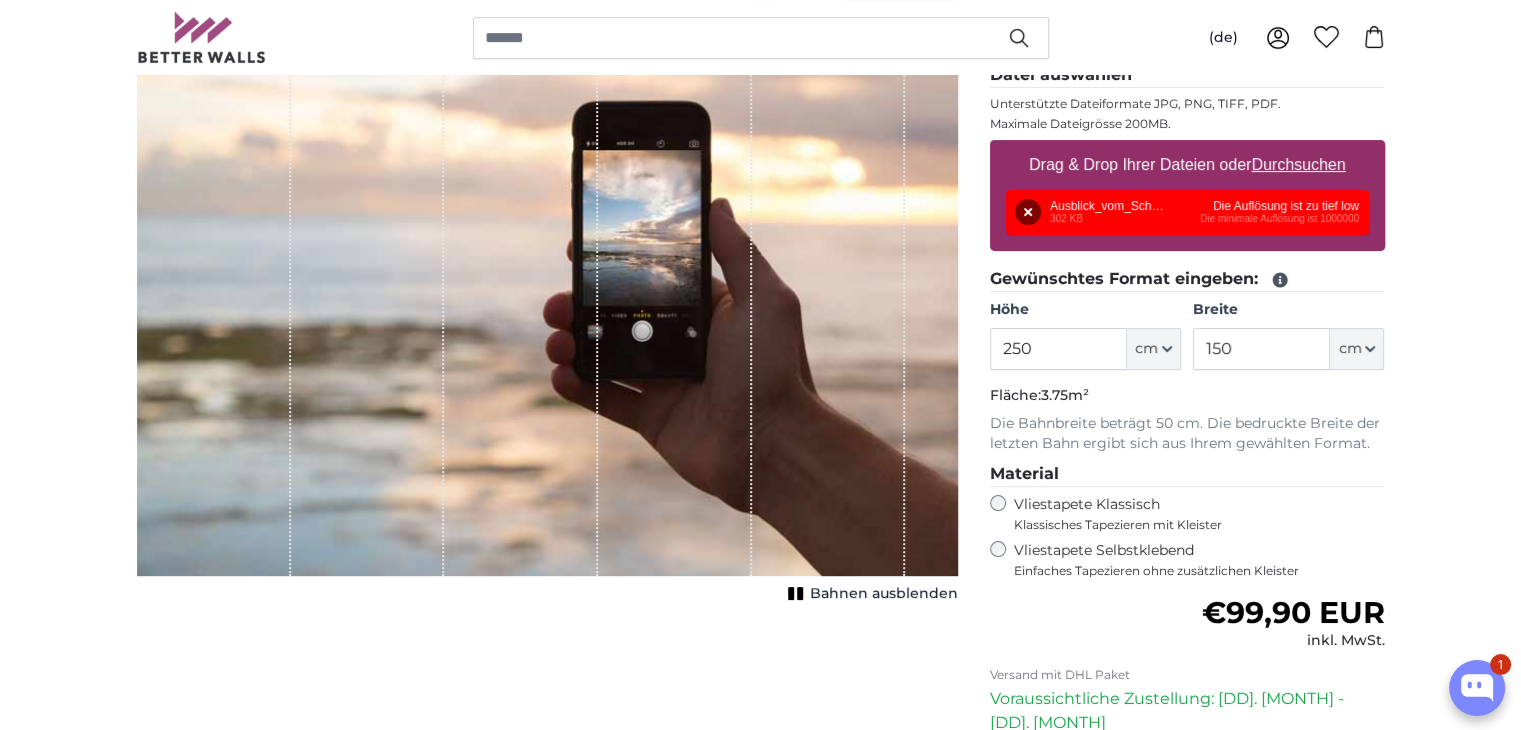 click on "Entfernen Nochmal versuchen Entfernen Hochladen Abbrechen Nochmal versuchen Entfernen Ausblick_vom_Schloss_Neuschwanstein_auf_den_Alpsee_-_panoramio.jpg 302 KB Die Auflösung ist zu tief low Die minimale Auflösung ist 1000000" at bounding box center [1187, 212] 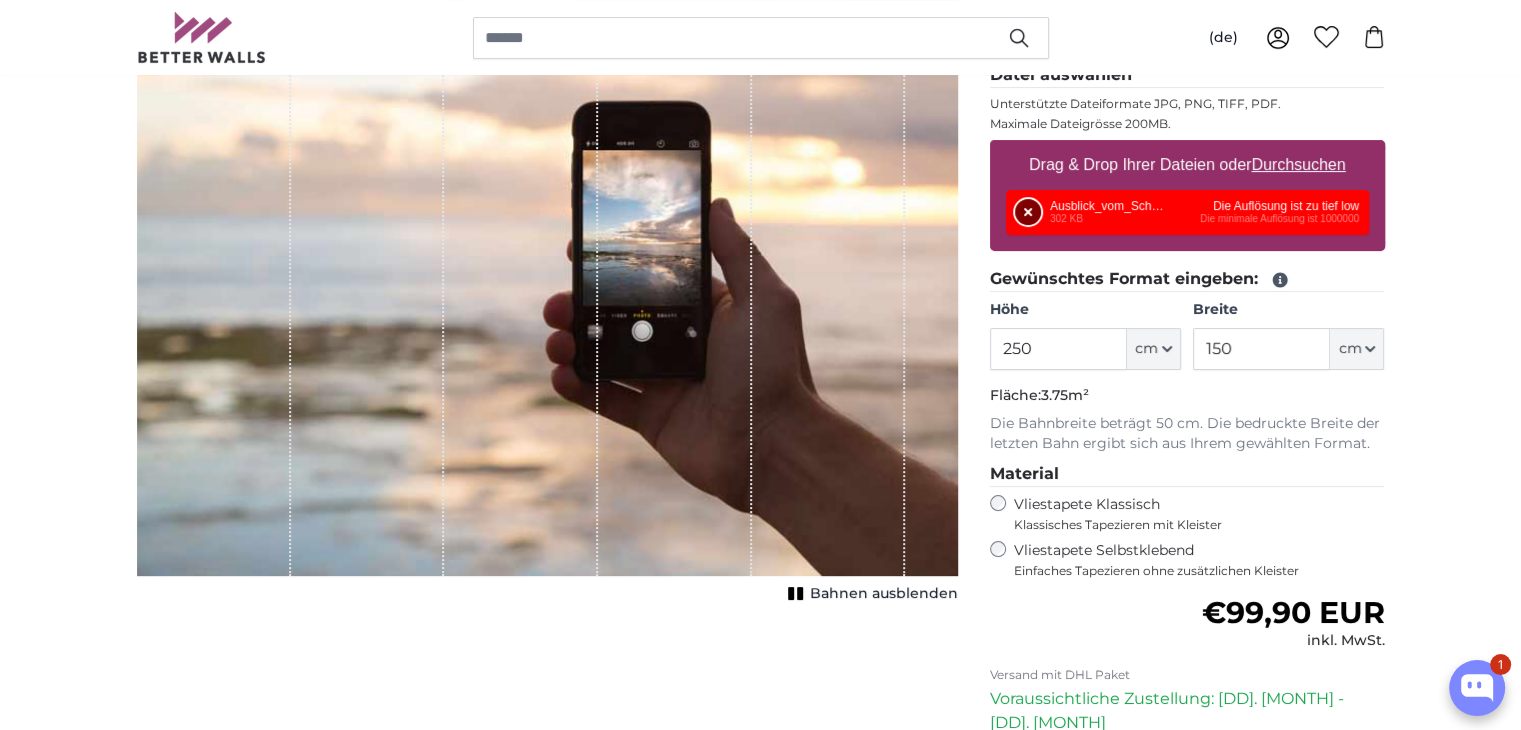 click on "Entfernen" at bounding box center [1028, 212] 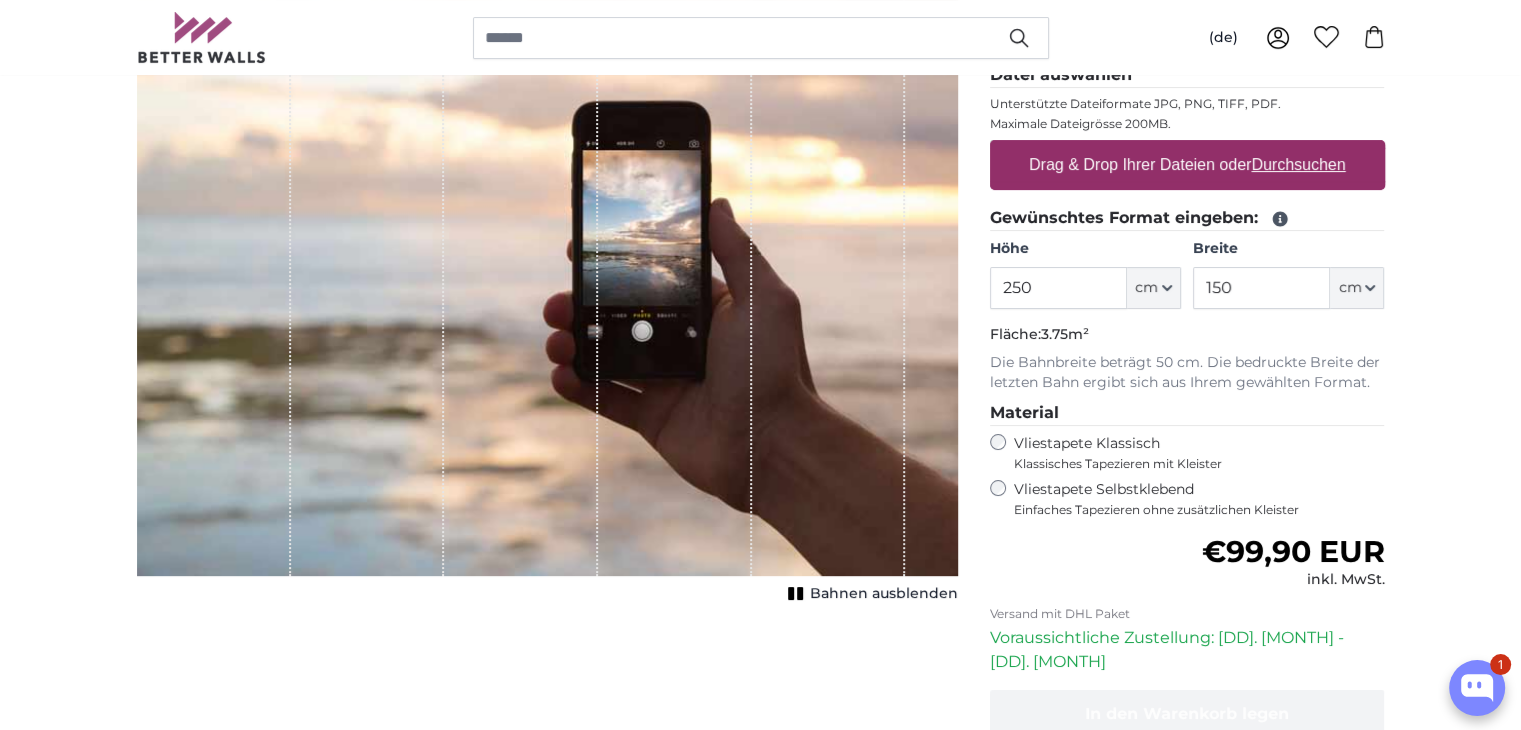 click on "Durchsuchen" at bounding box center (1298, 164) 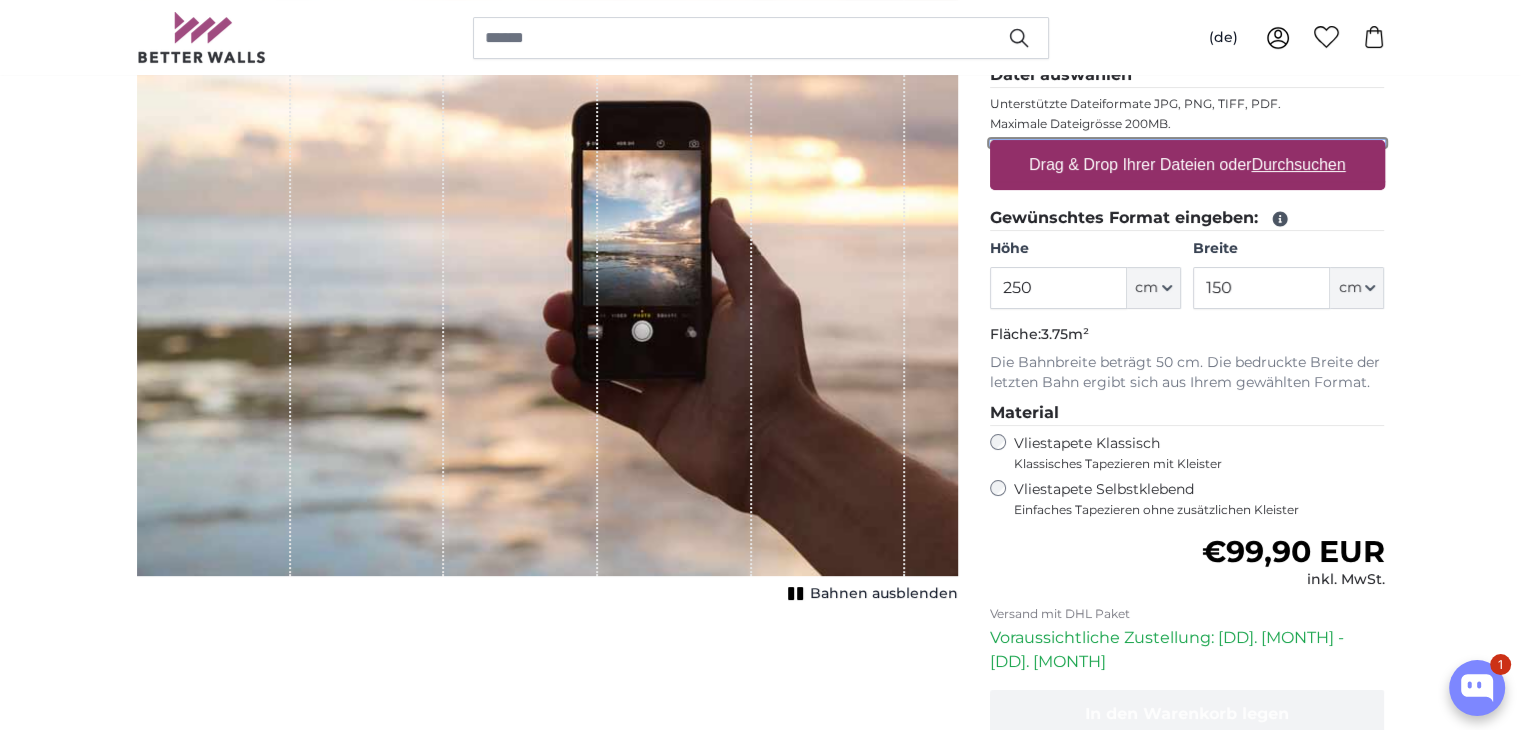 type on "**********" 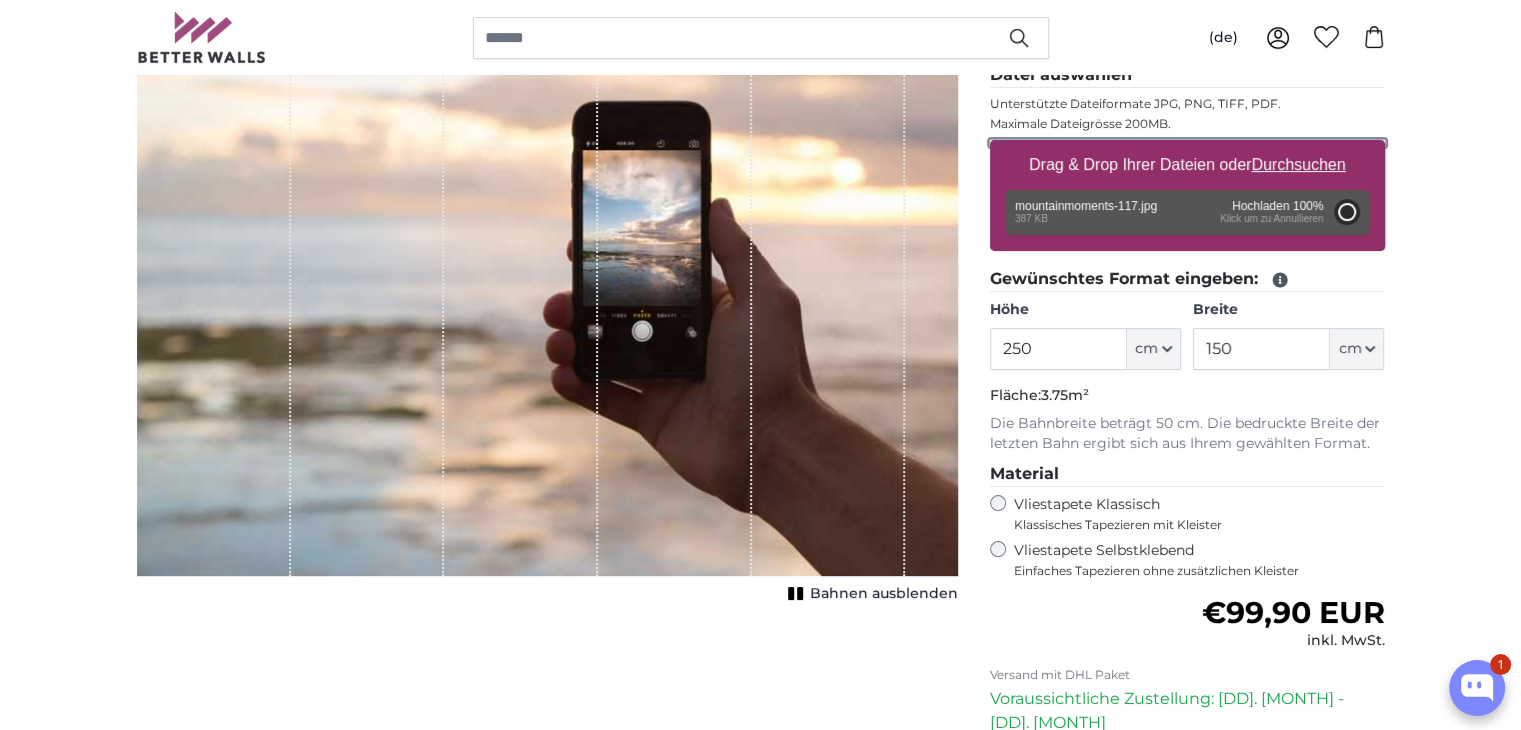 type on "93" 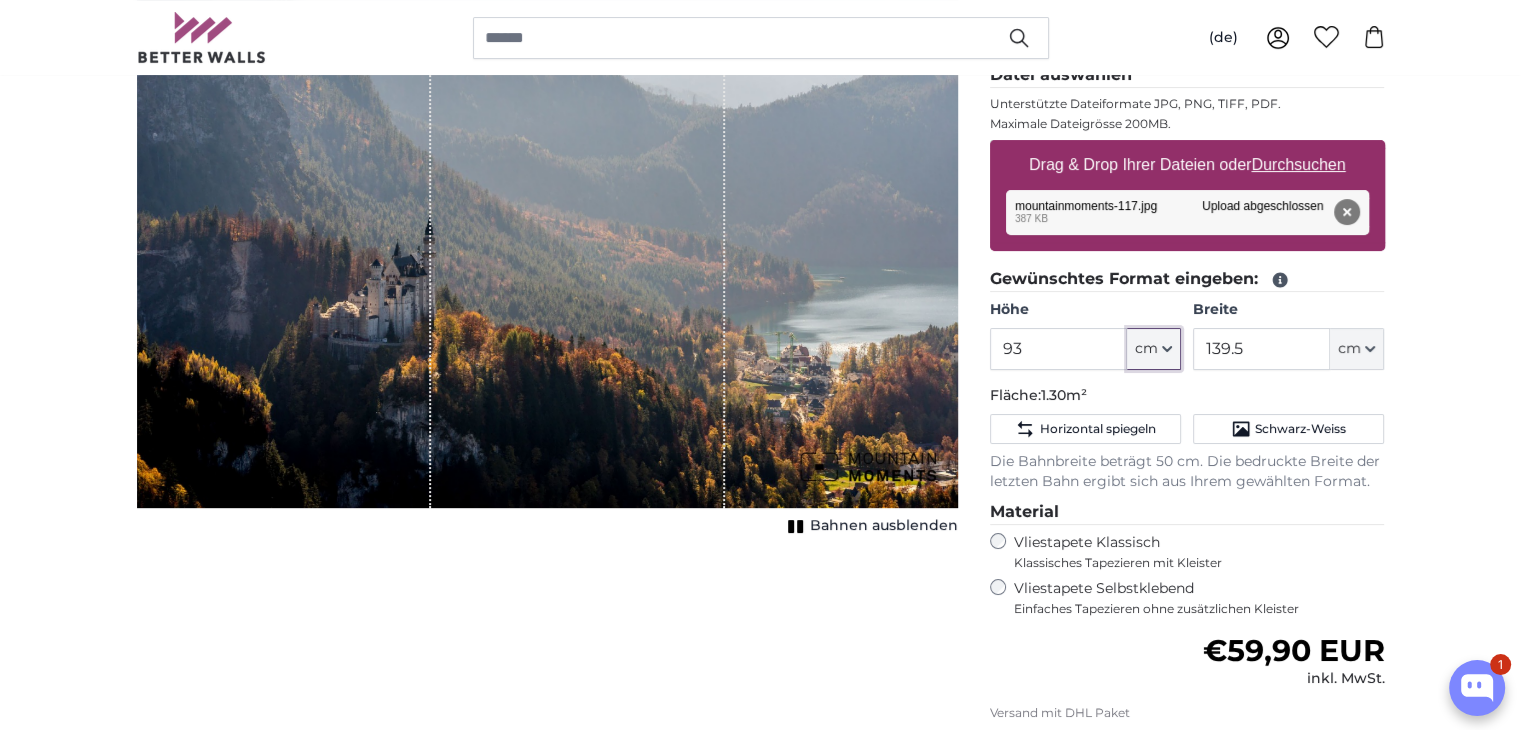 click on "cm" 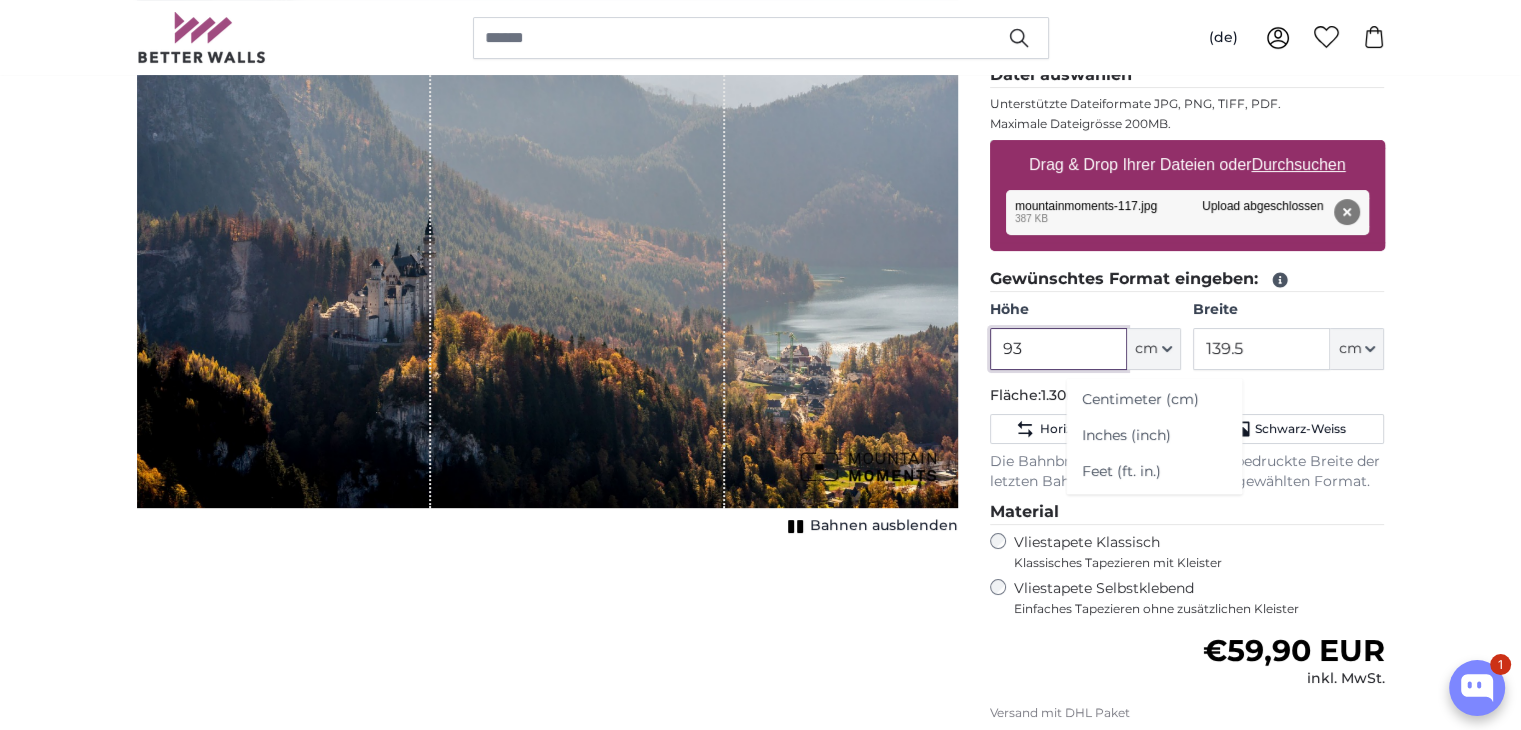 click on "93" at bounding box center (1058, 349) 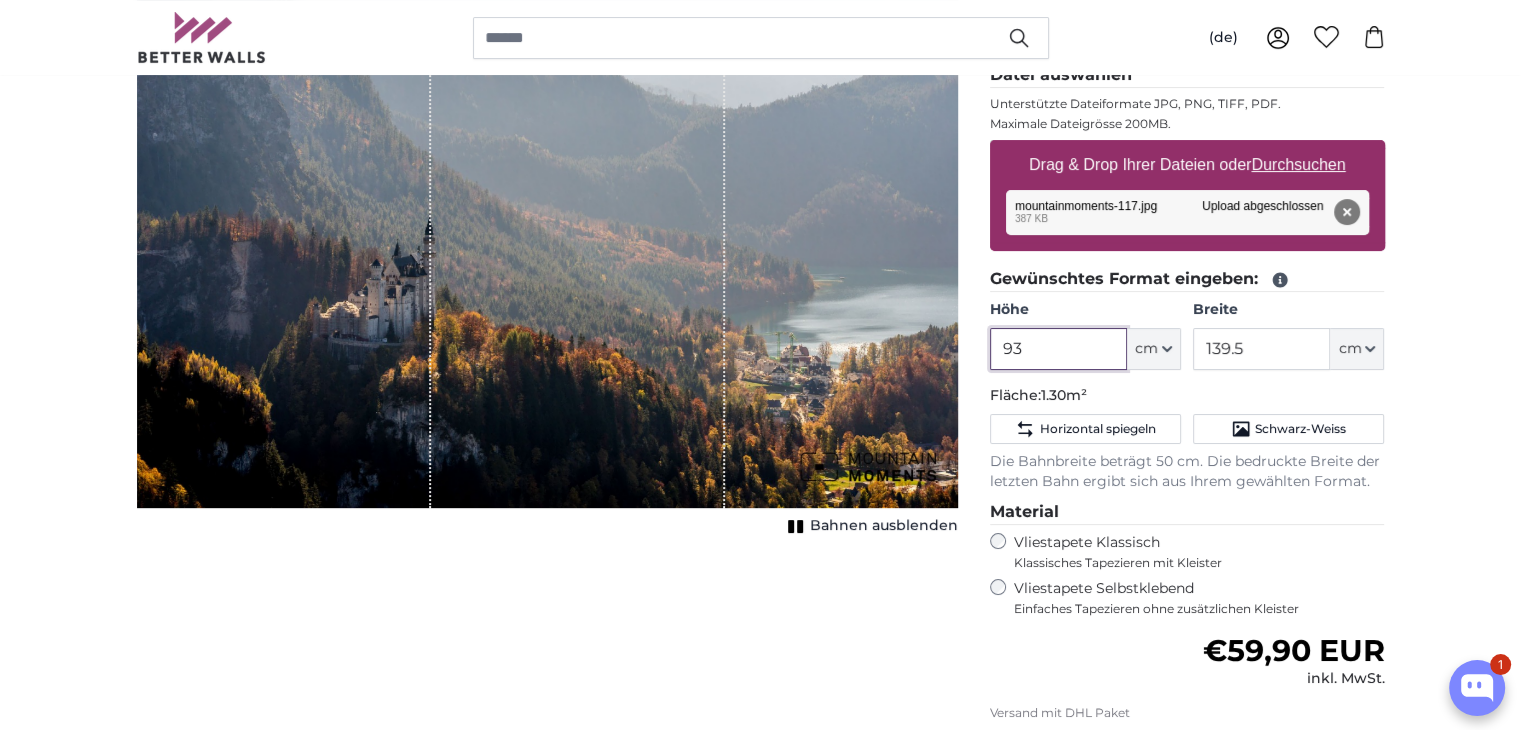 drag, startPoint x: 989, startPoint y: 348, endPoint x: 960, endPoint y: 348, distance: 29 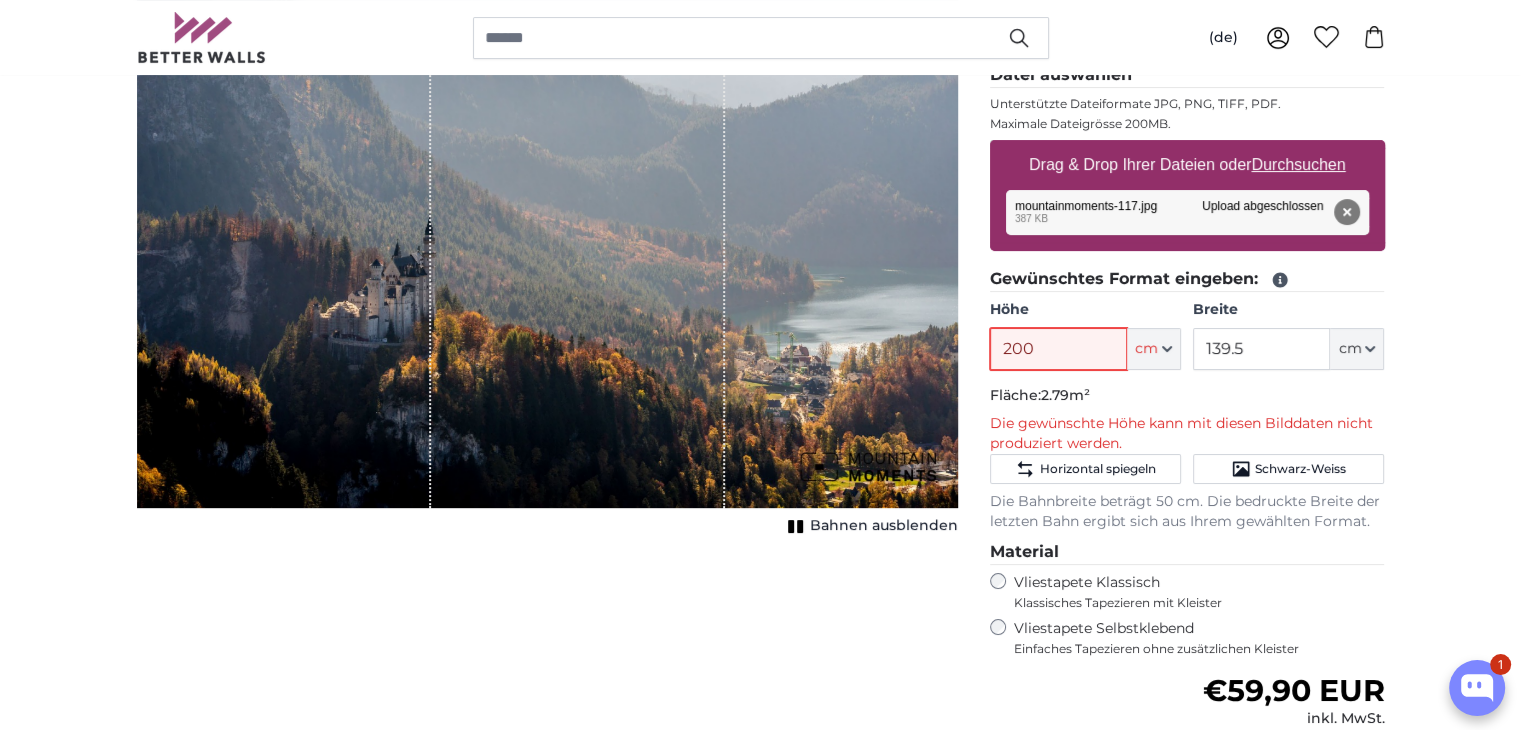type on "200" 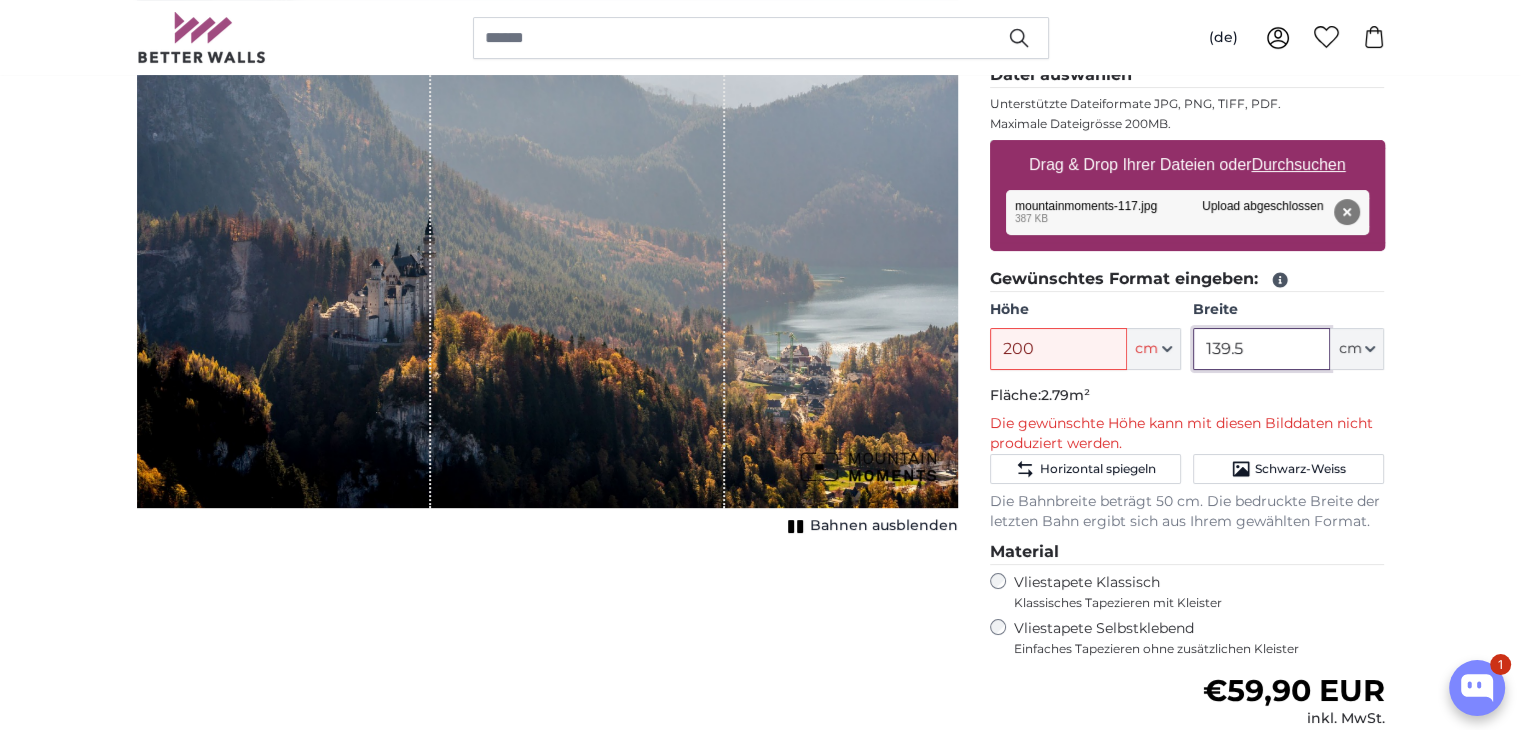 click on "139.5" at bounding box center [1261, 349] 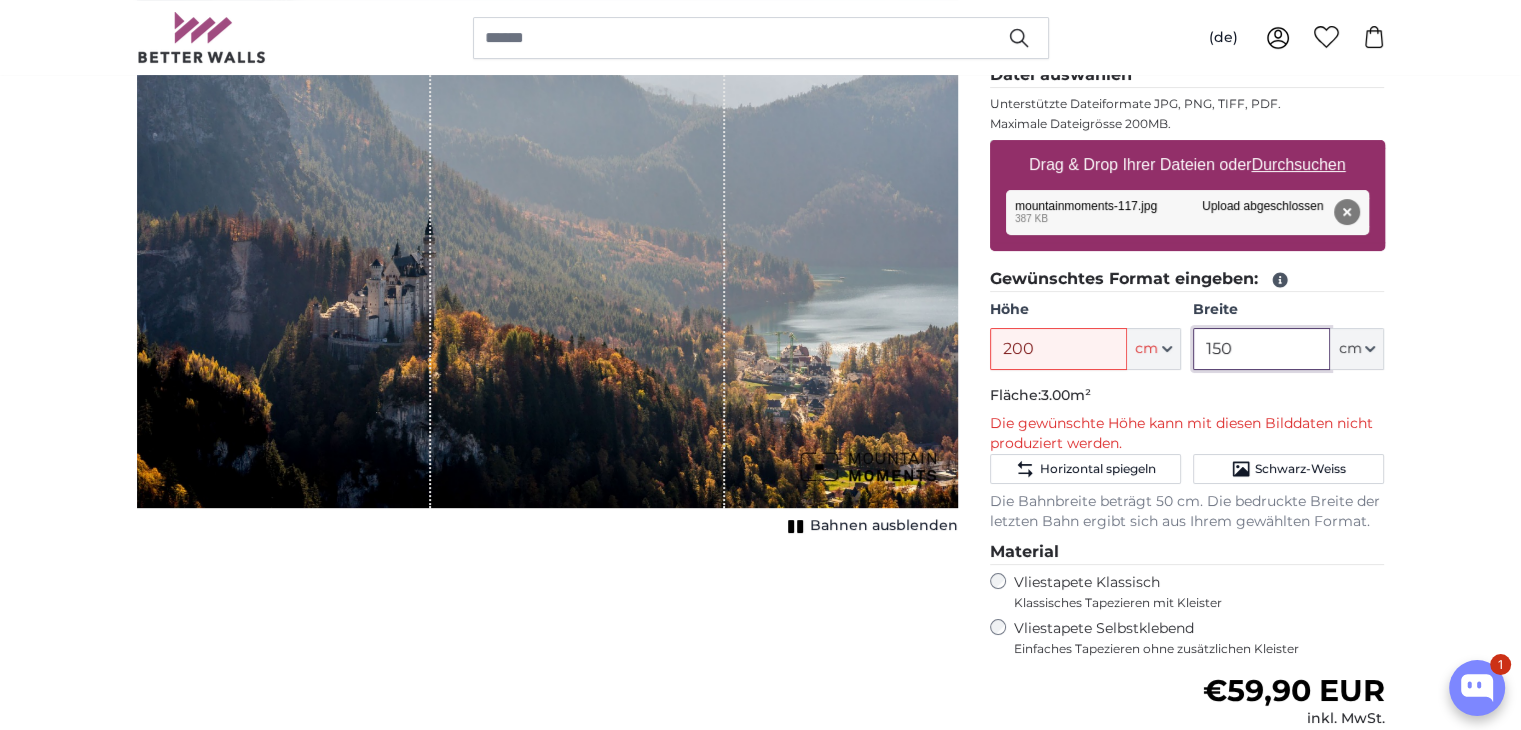 type on "150" 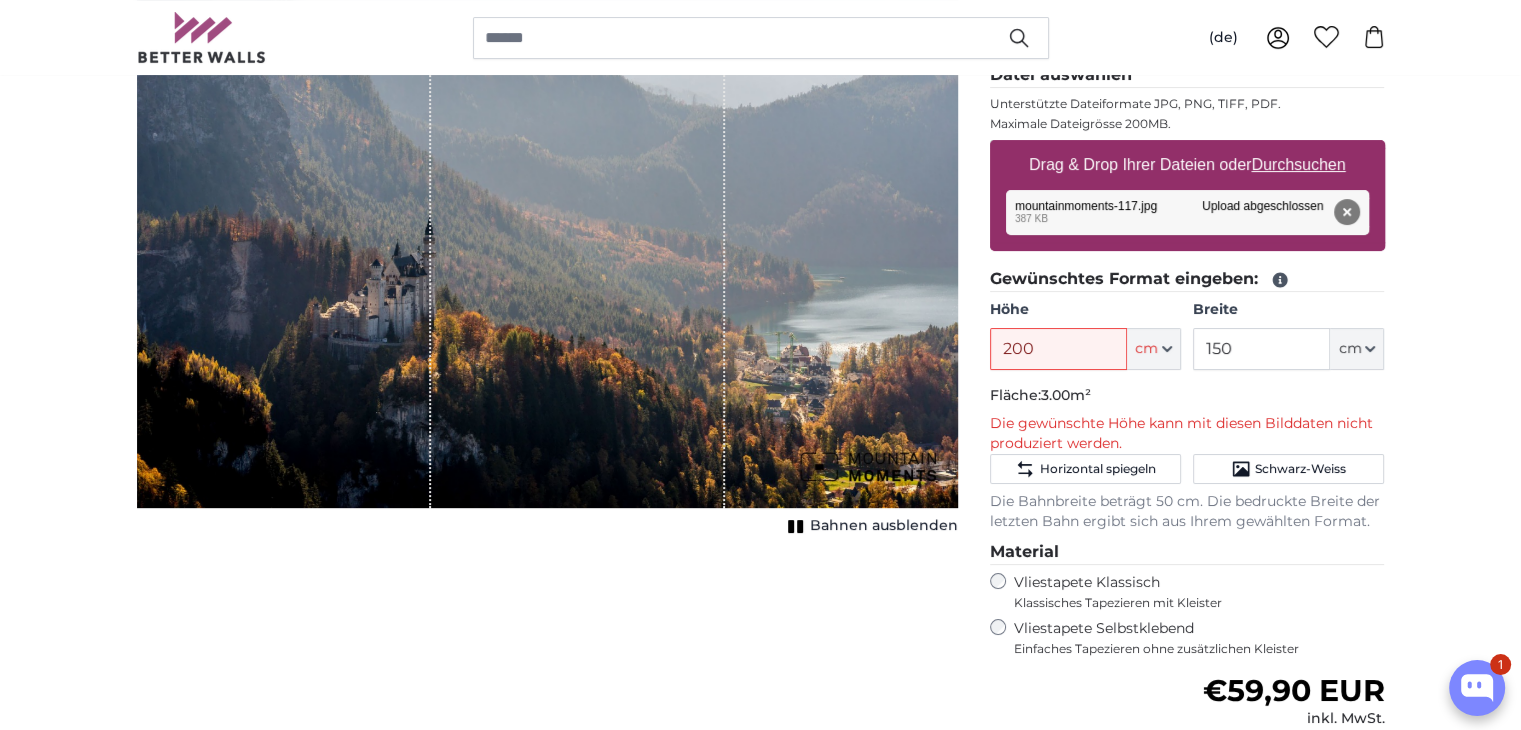 click on "Fläche:  3.00m²" 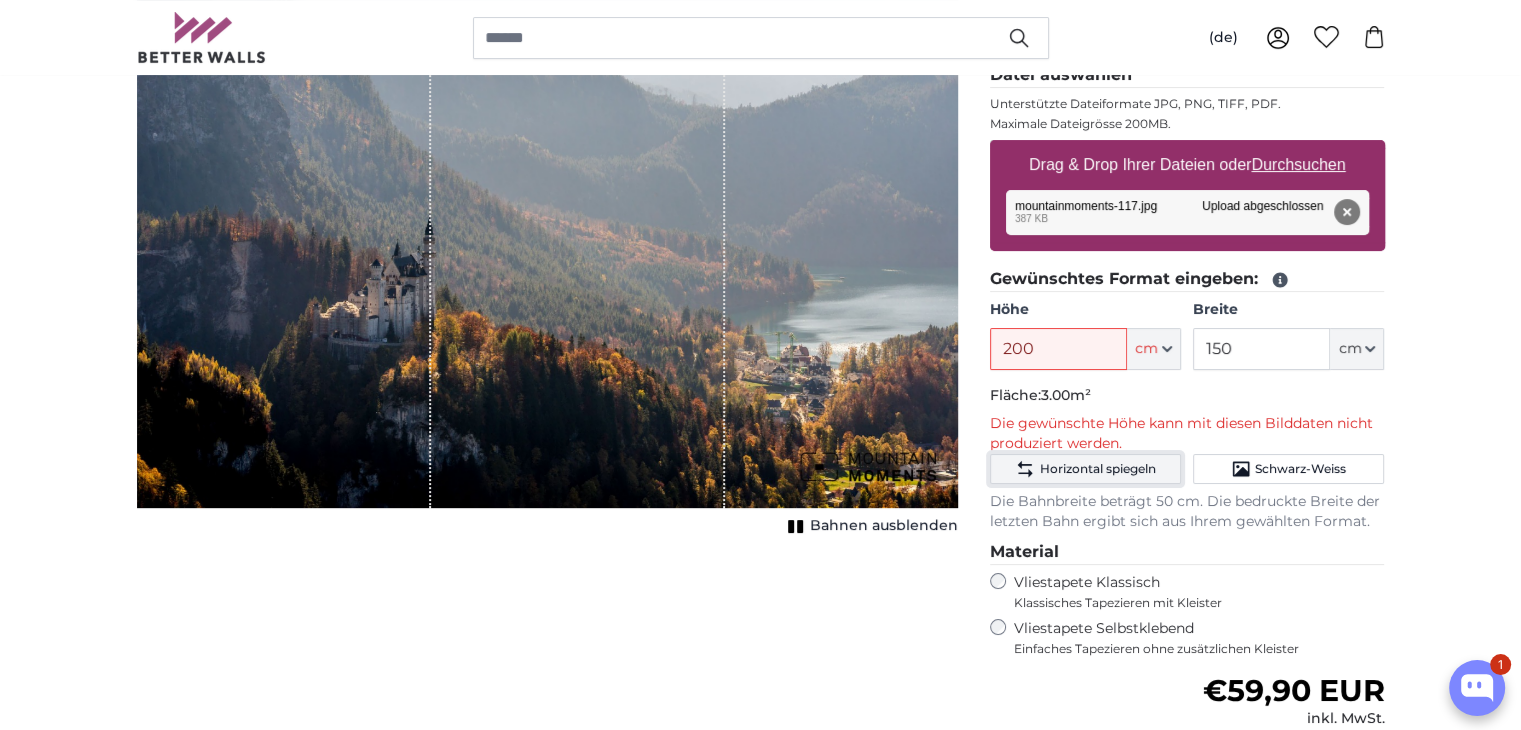 click on "Horizontal spiegeln" 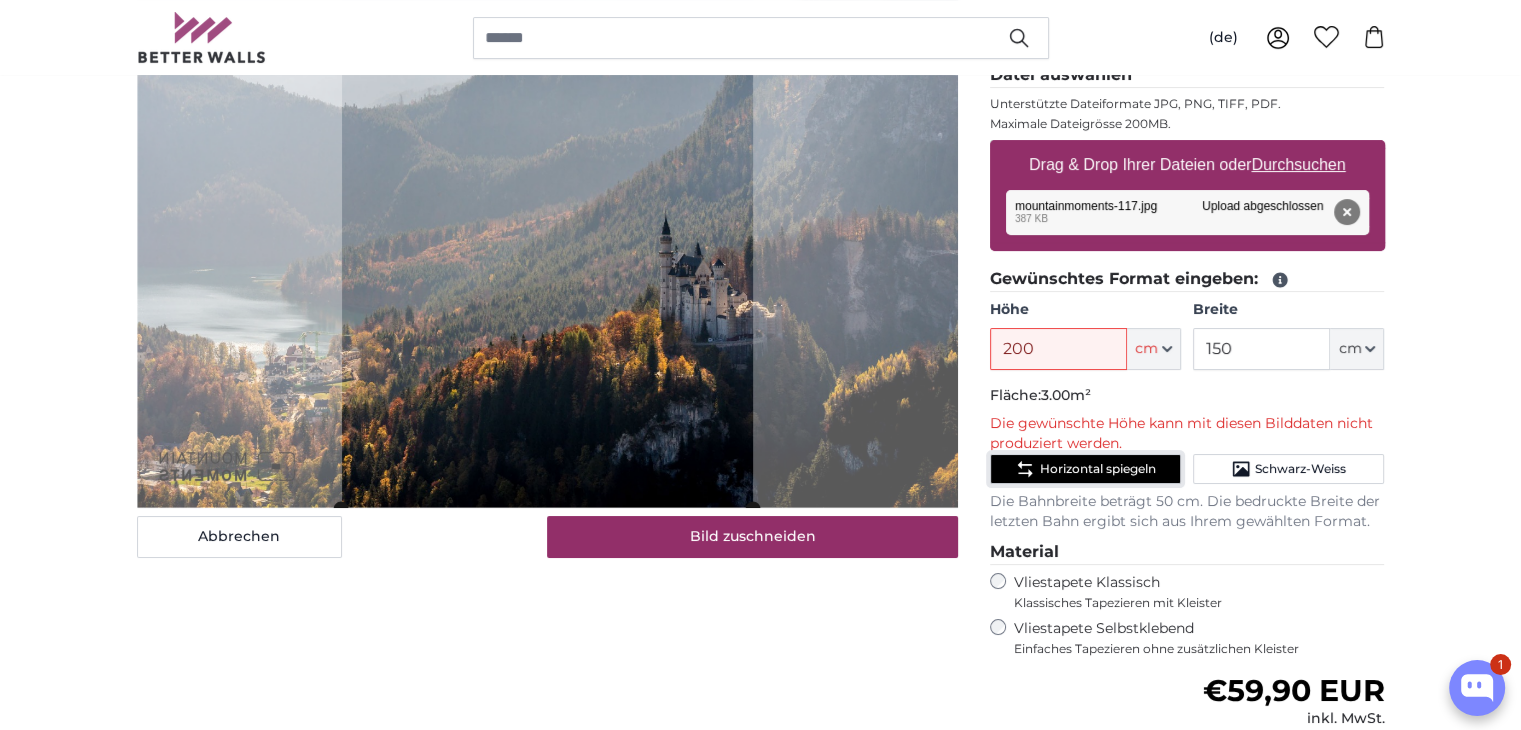 click on "Horizontal spiegeln" 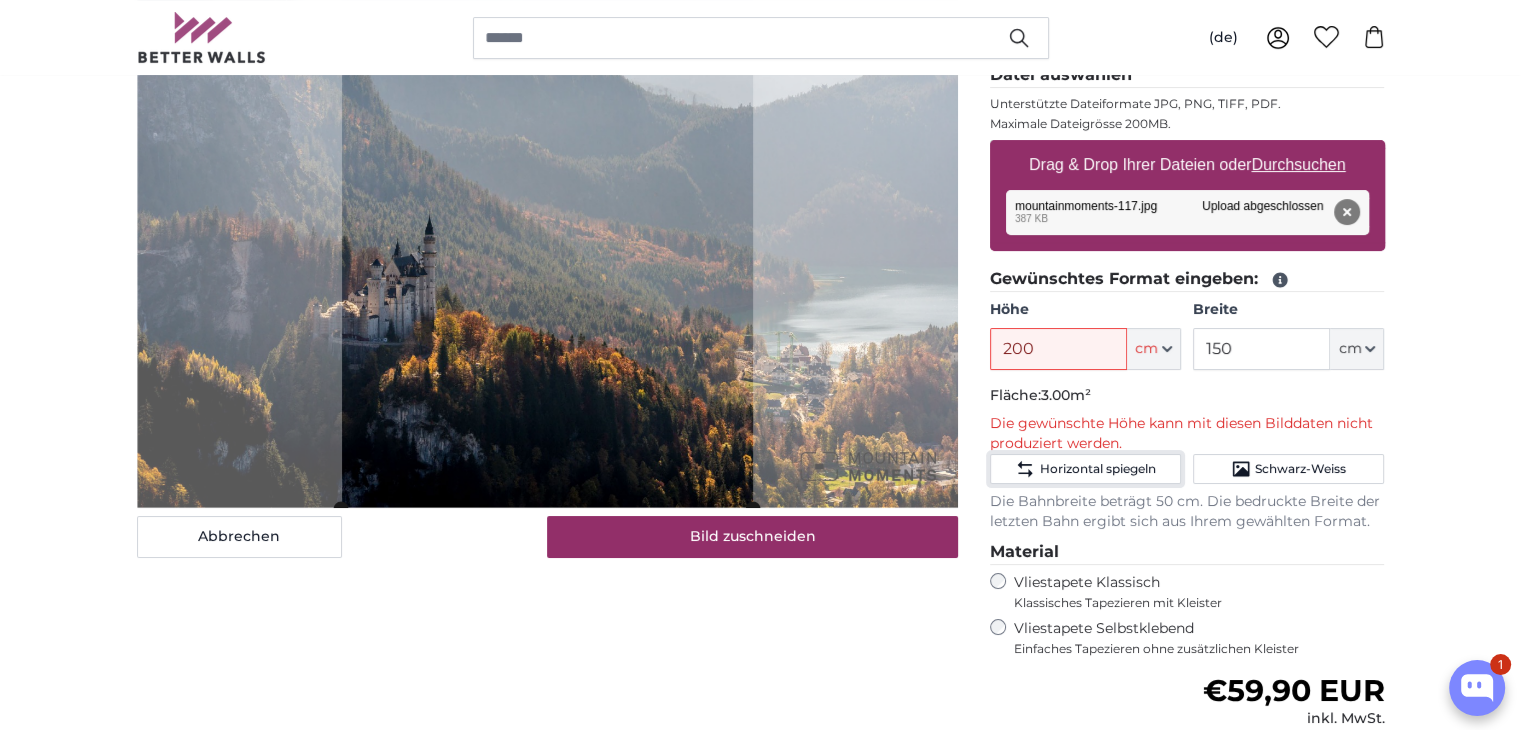 type 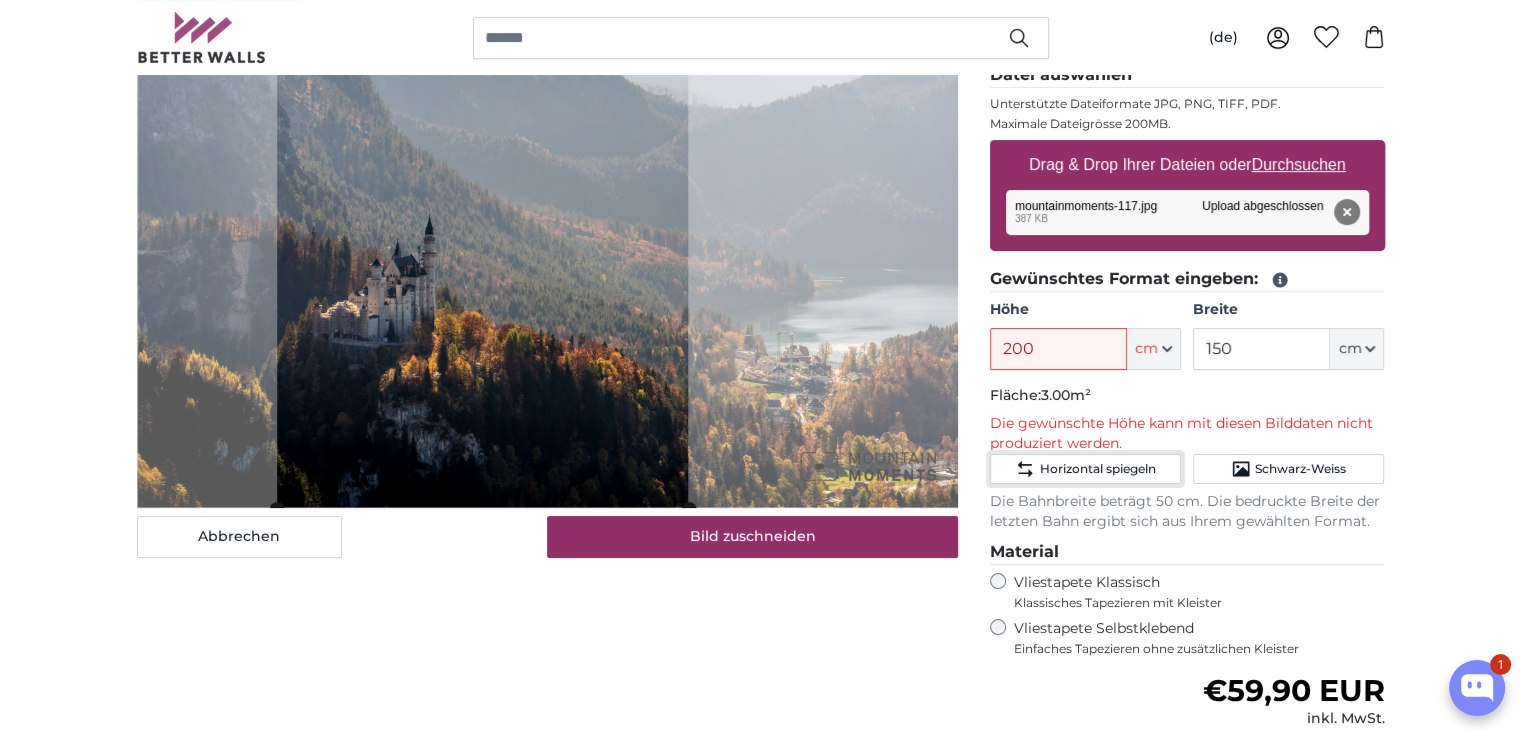 click 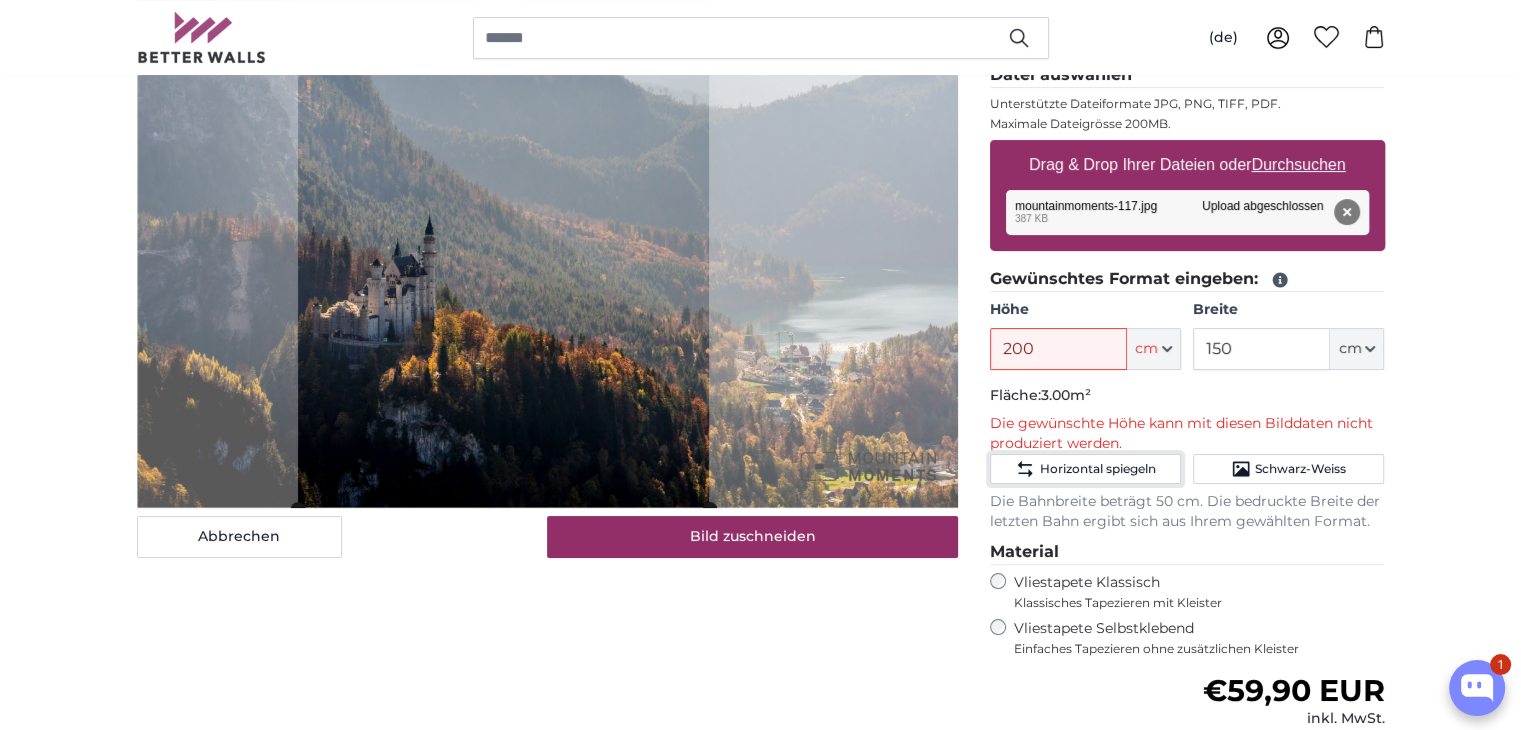 click 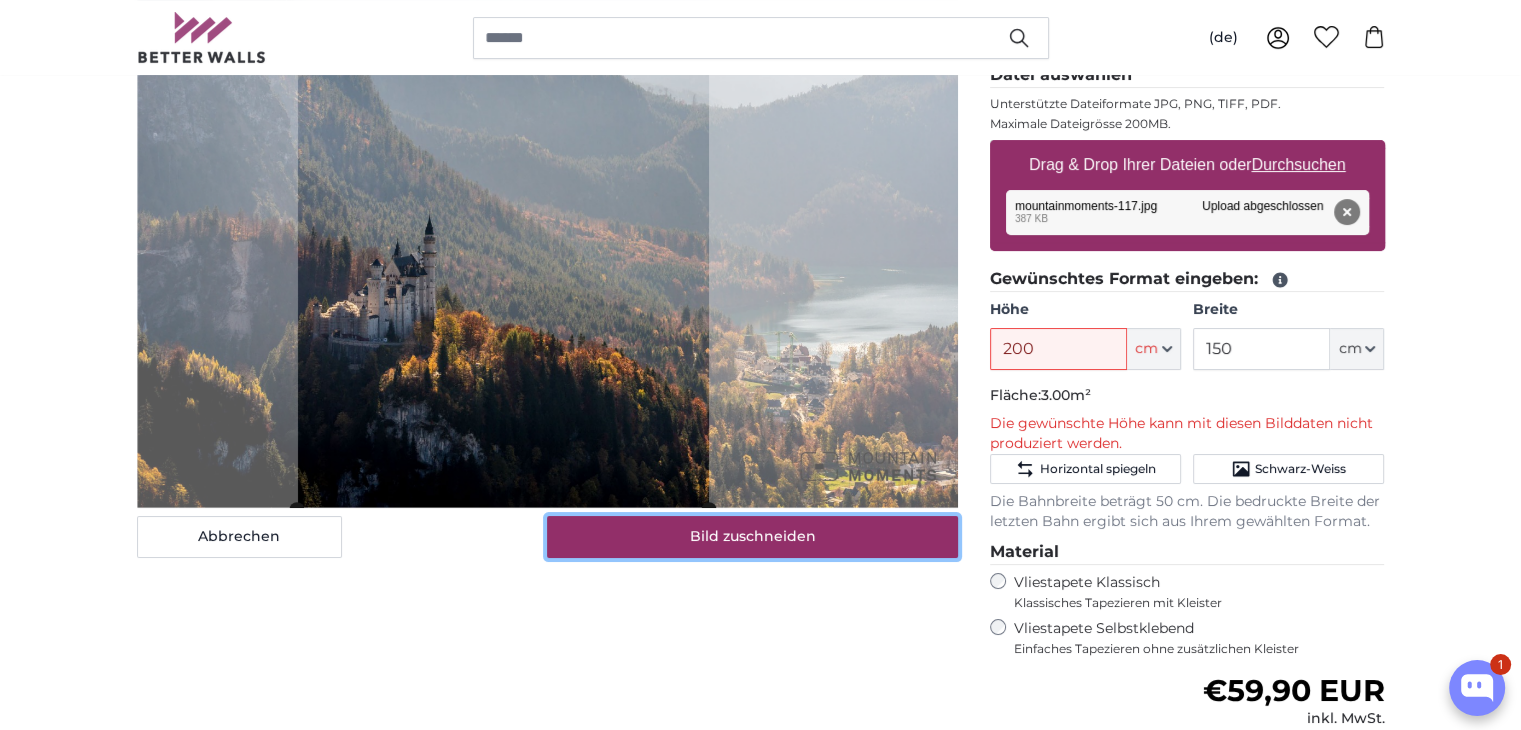 click on "Bild zuschneiden" at bounding box center (752, 537) 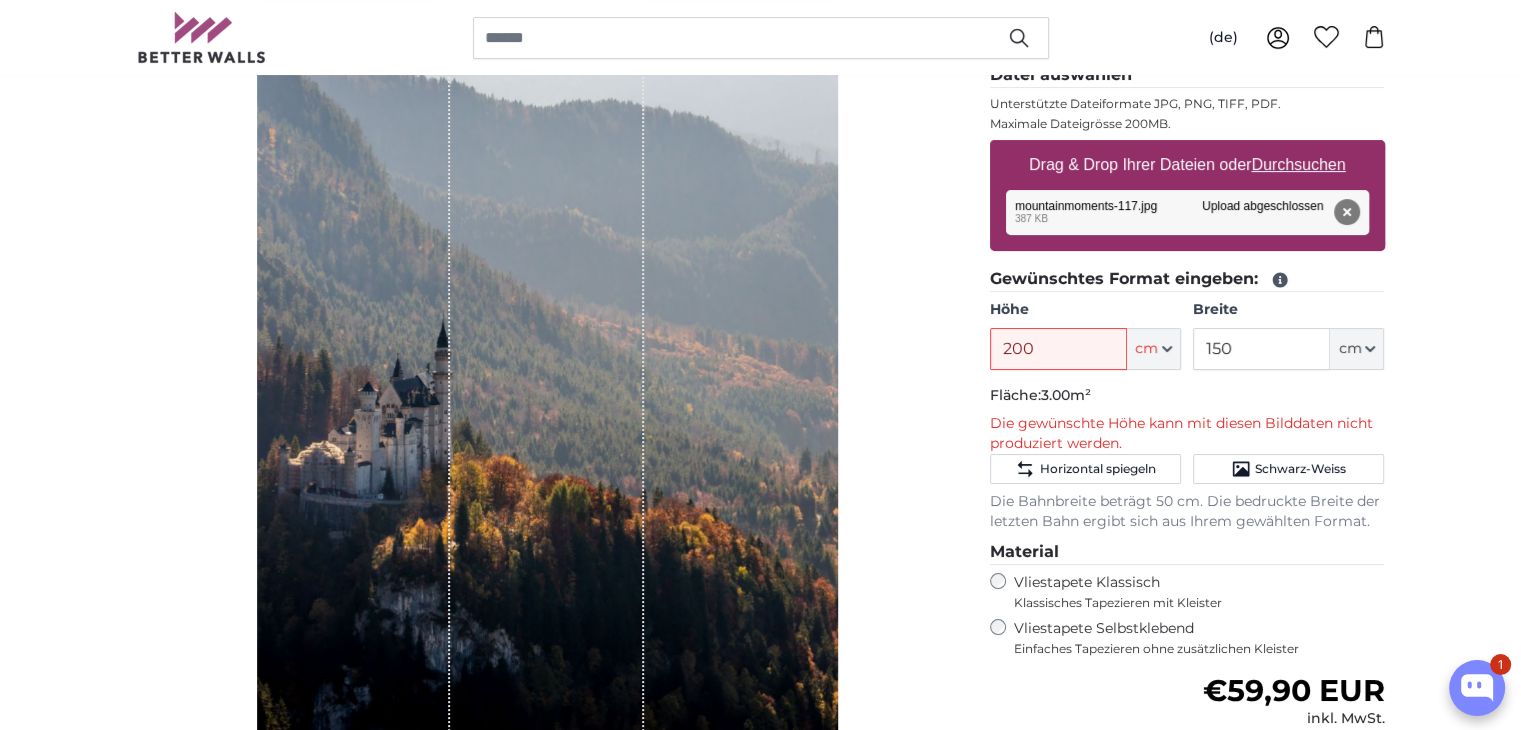 scroll, scrollTop: 400, scrollLeft: 0, axis: vertical 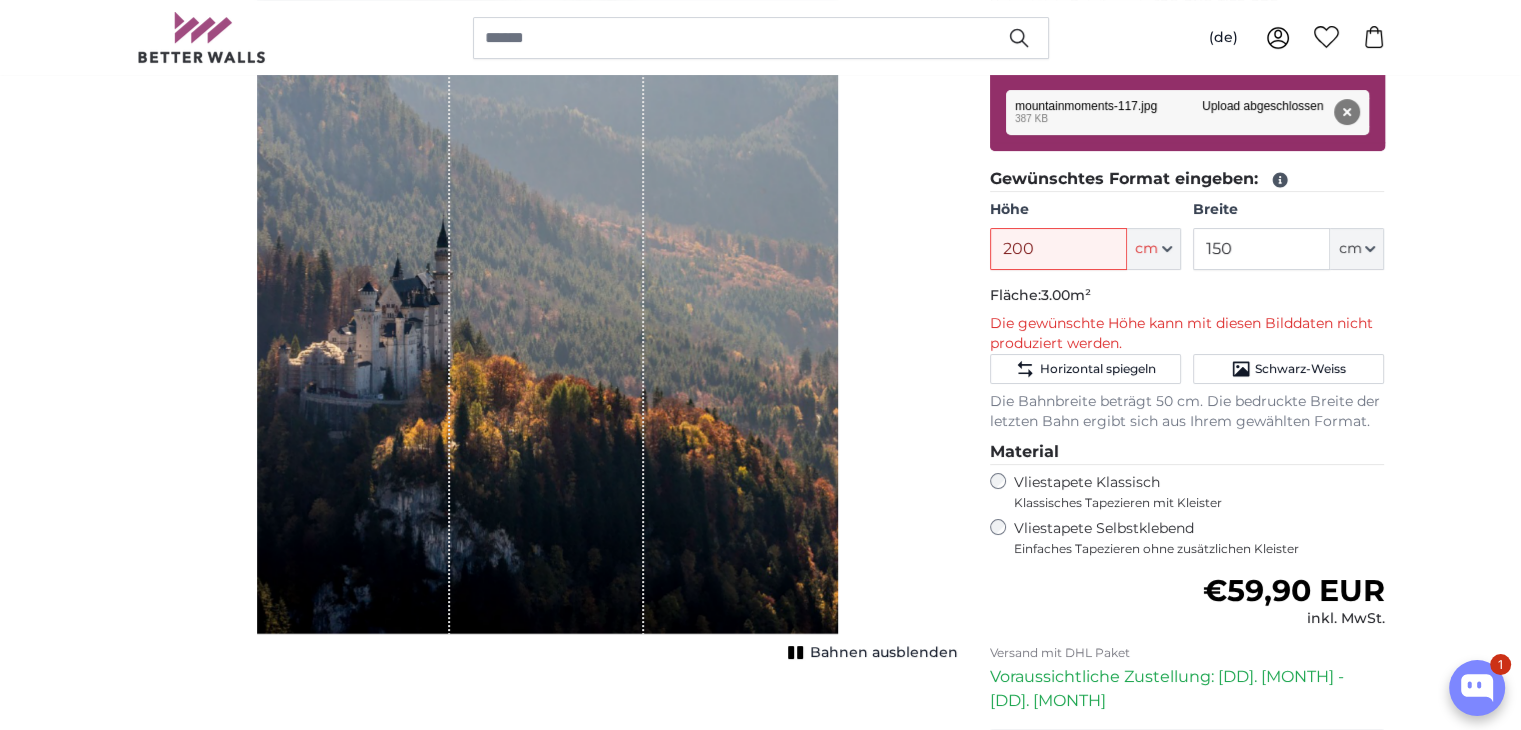 click on "Die gewünschte Höhe kann mit diesen Bilddaten nicht produziert werden." 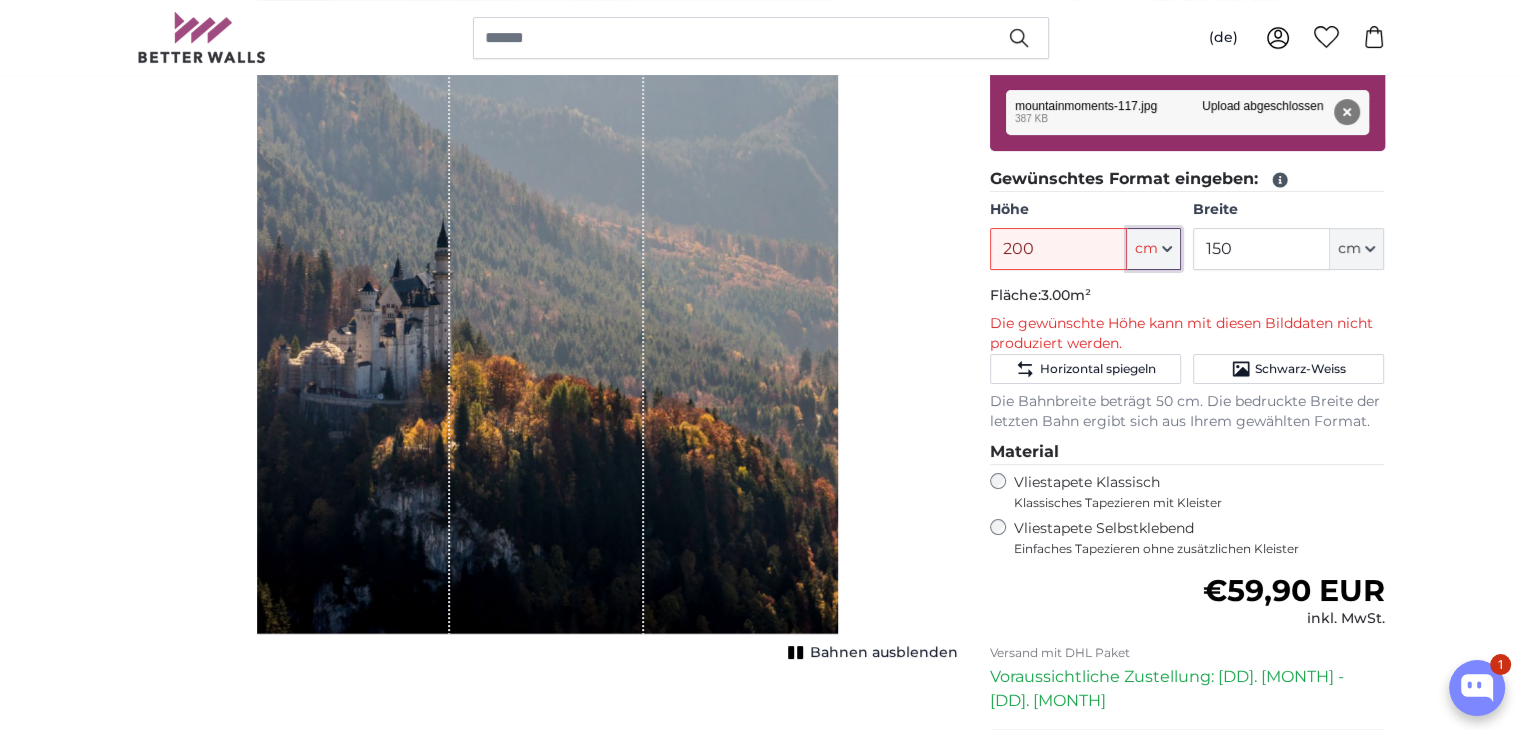click 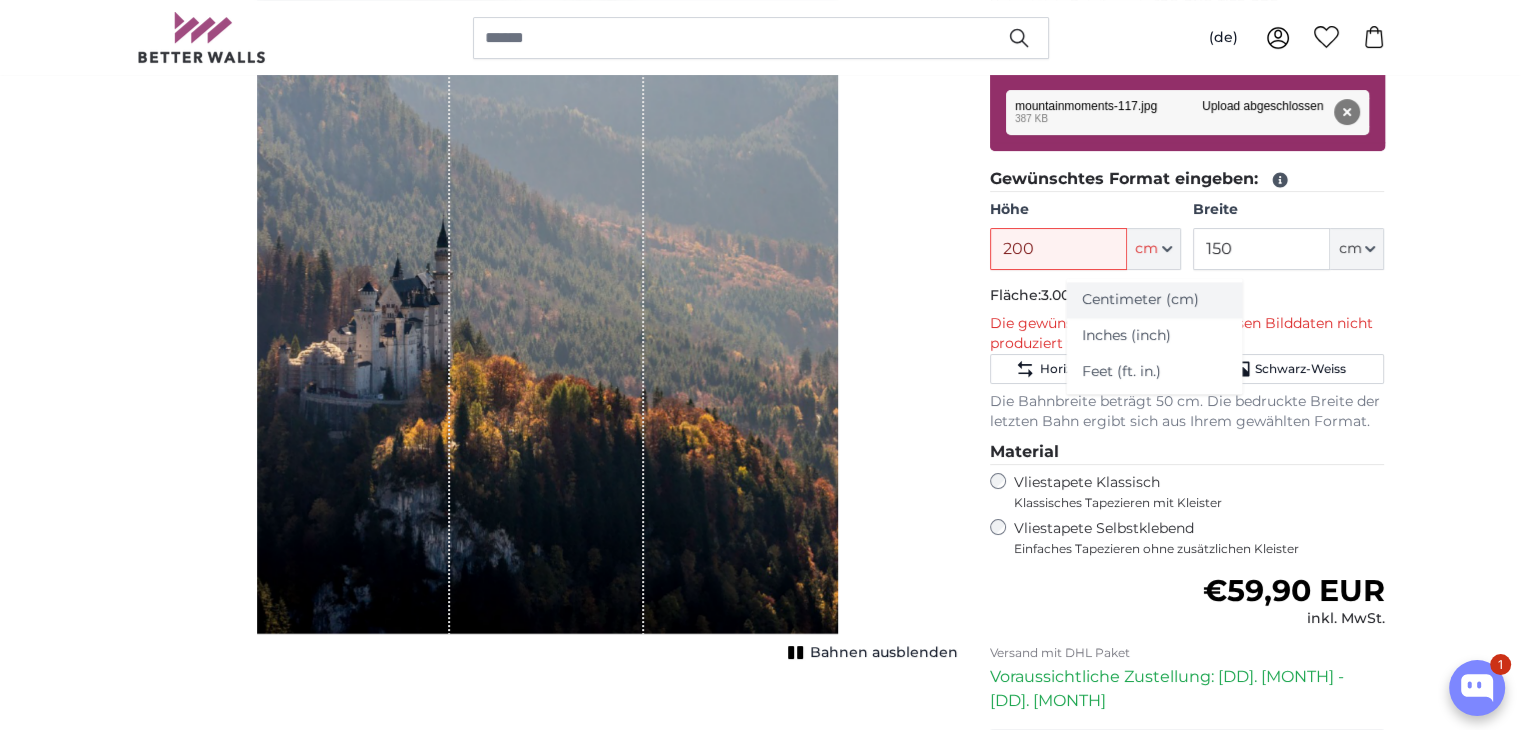 click on "Centimeter (cm)" 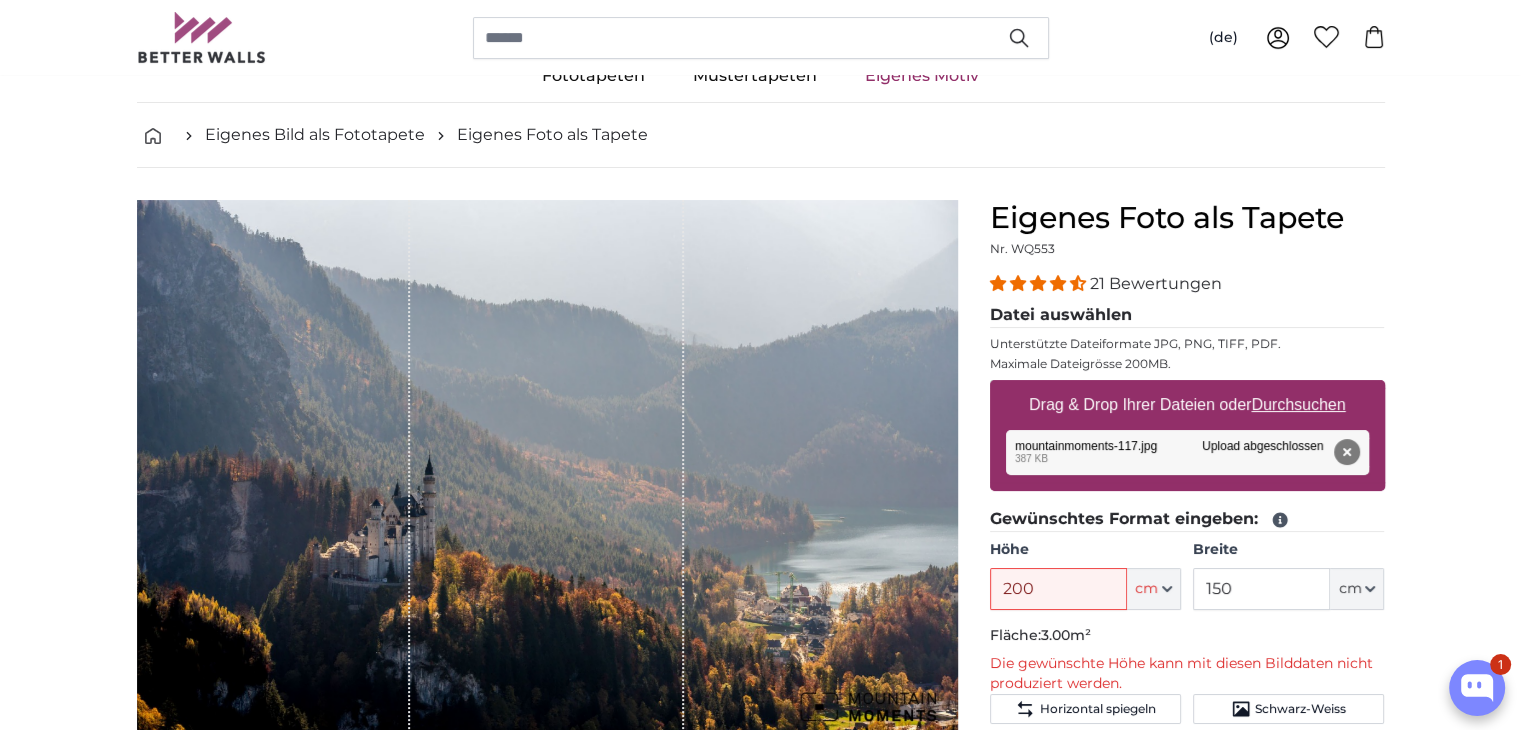 scroll, scrollTop: 200, scrollLeft: 0, axis: vertical 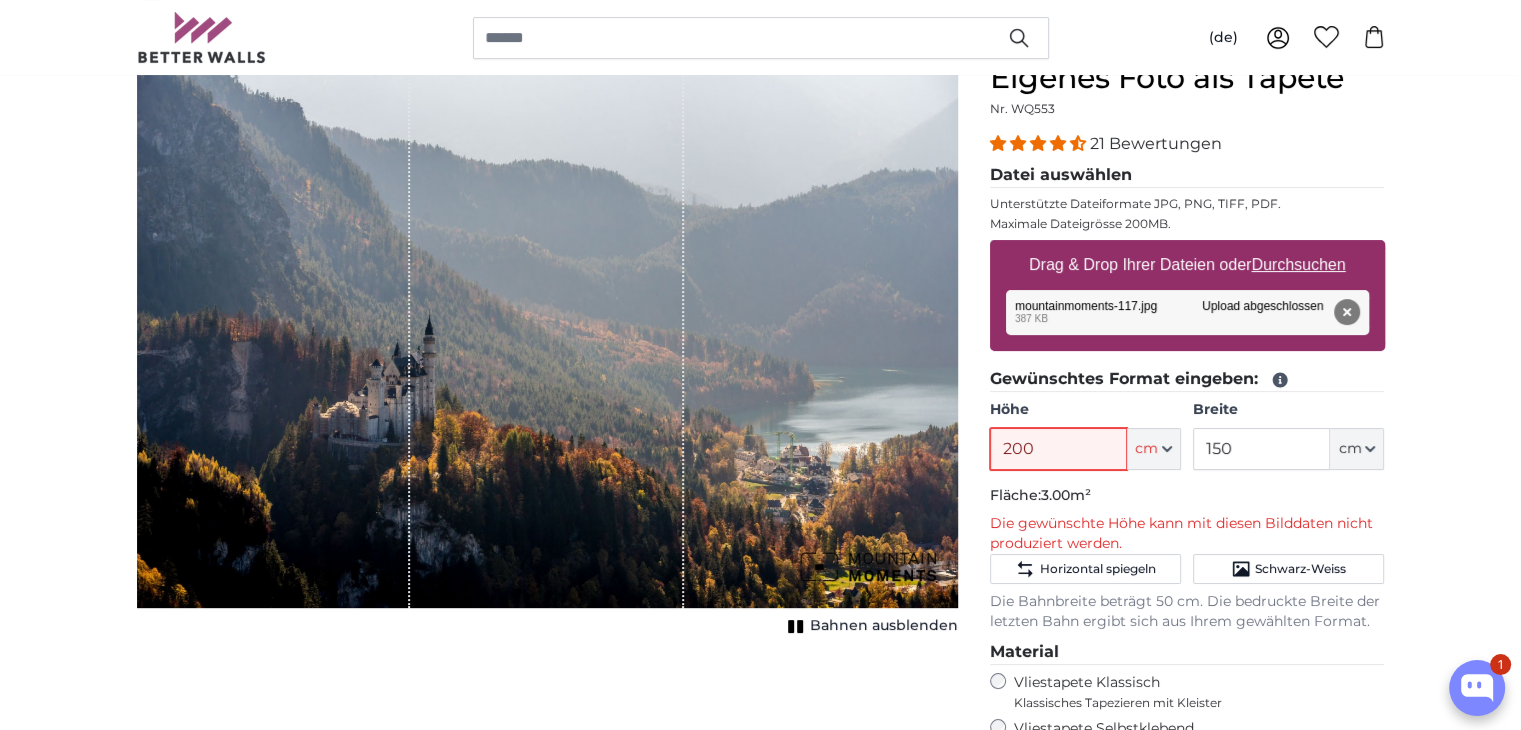 click on "200" at bounding box center (1058, 449) 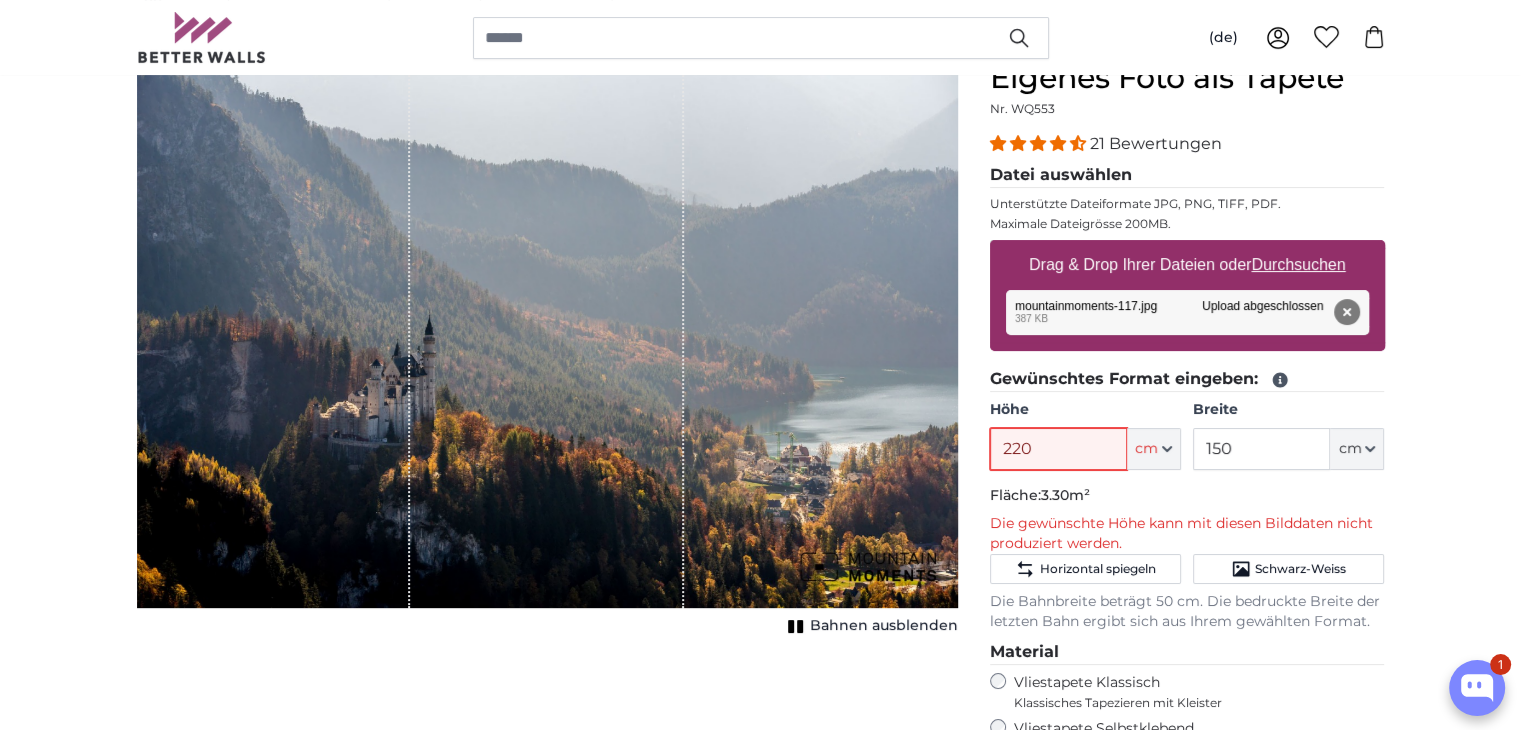 drag, startPoint x: 1059, startPoint y: 456, endPoint x: 994, endPoint y: 447, distance: 65.62012 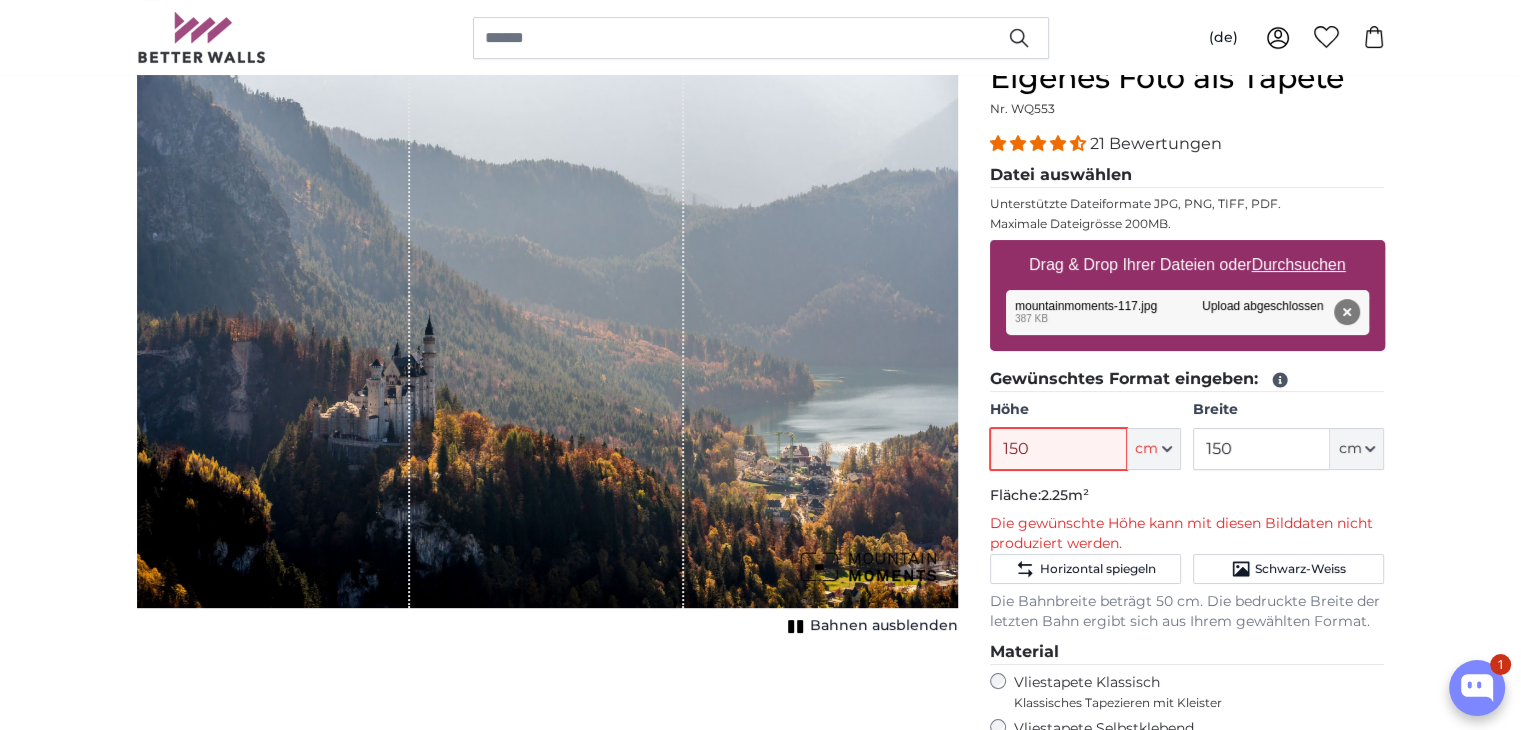 type on "150" 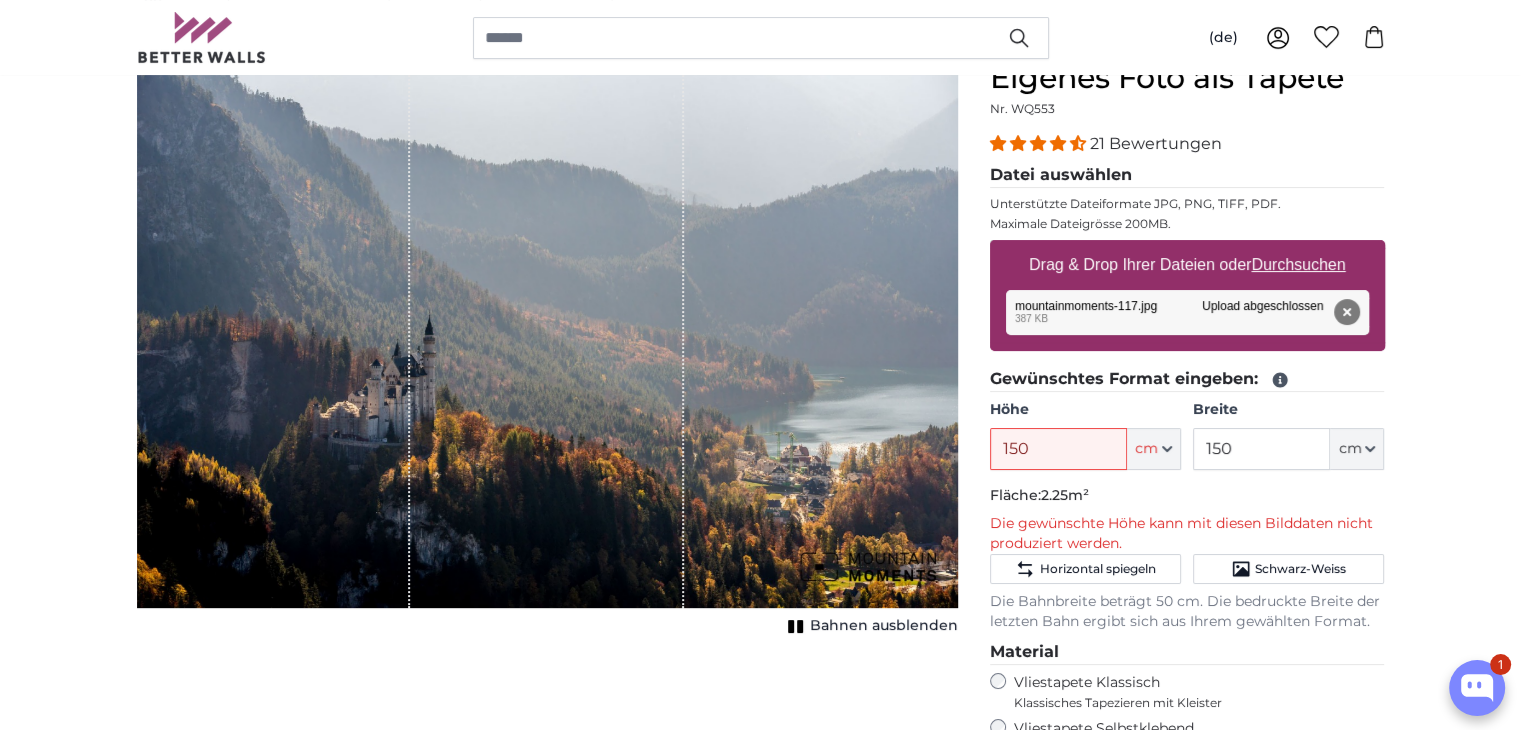 click on "Gewünschtes Format eingeben:
Höhe
150
ft
cm
Centimeter (cm)
Inches (inch)
Feet (ft. in.)
Breite
150
ft
cm" 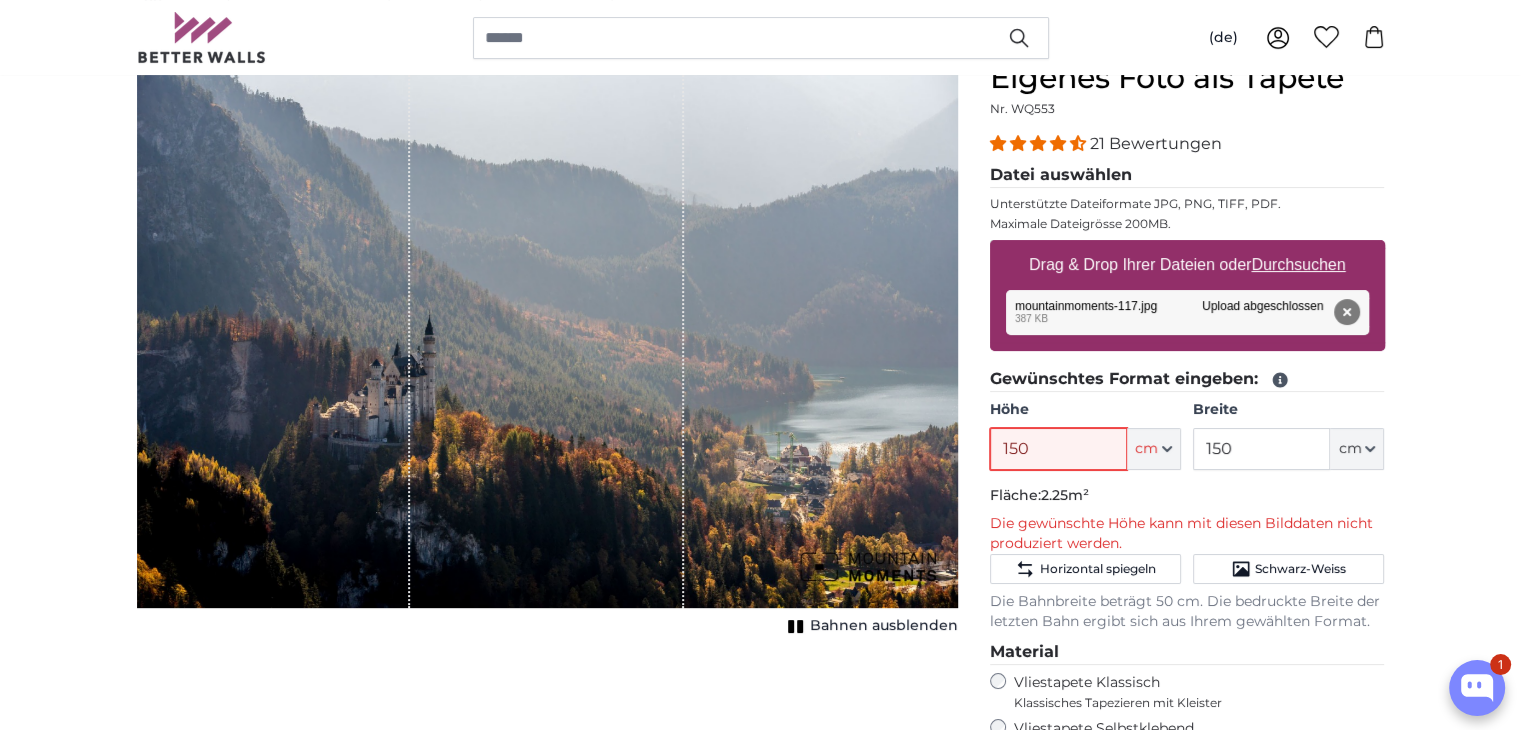 drag, startPoint x: 1057, startPoint y: 452, endPoint x: 968, endPoint y: 443, distance: 89.453896 